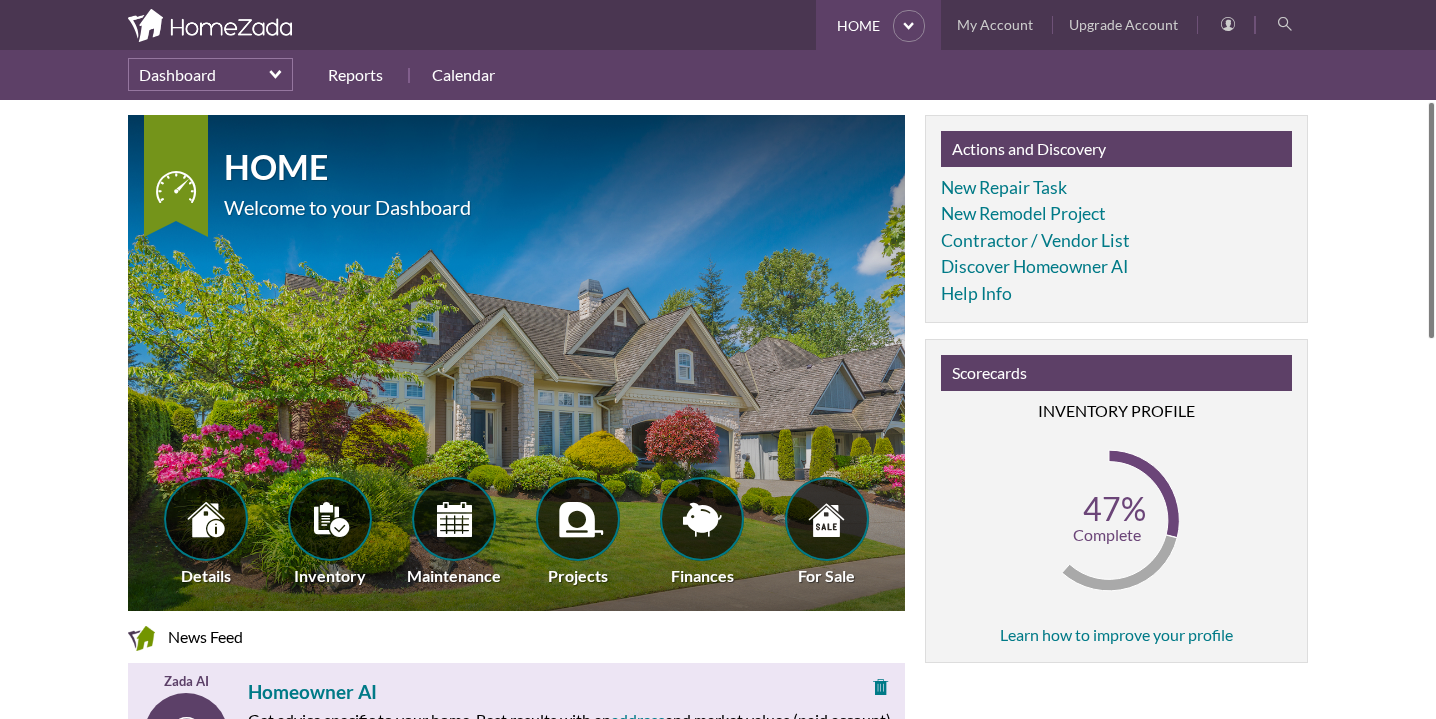 scroll, scrollTop: 0, scrollLeft: 0, axis: both 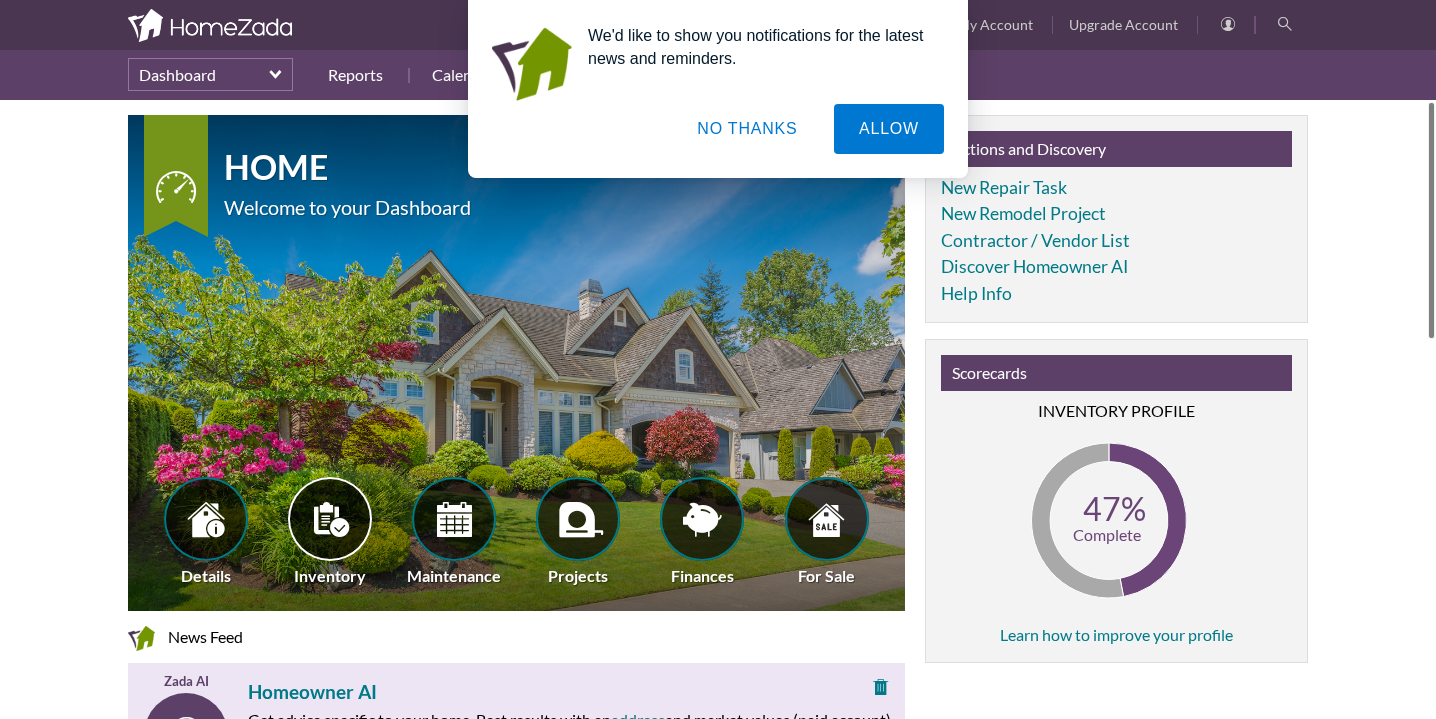 click at bounding box center (330, 519) 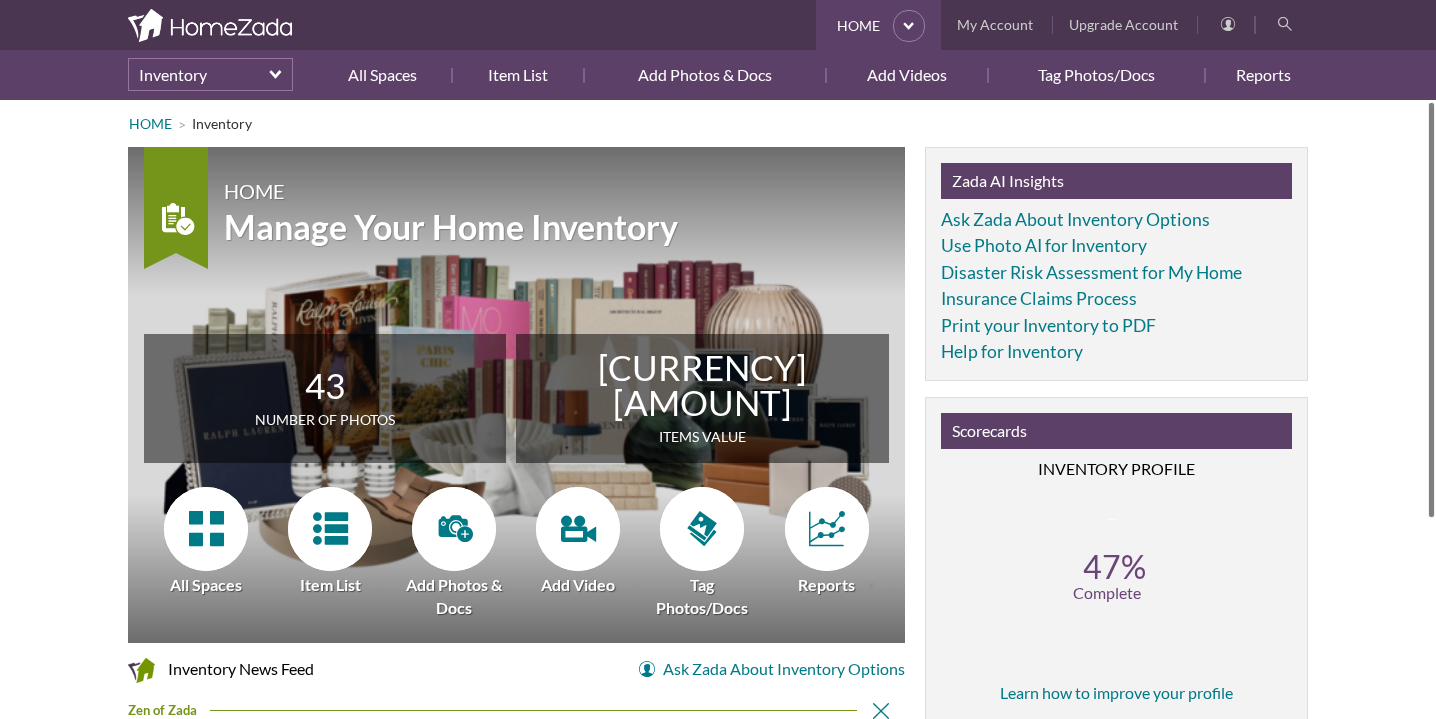 scroll, scrollTop: 0, scrollLeft: 0, axis: both 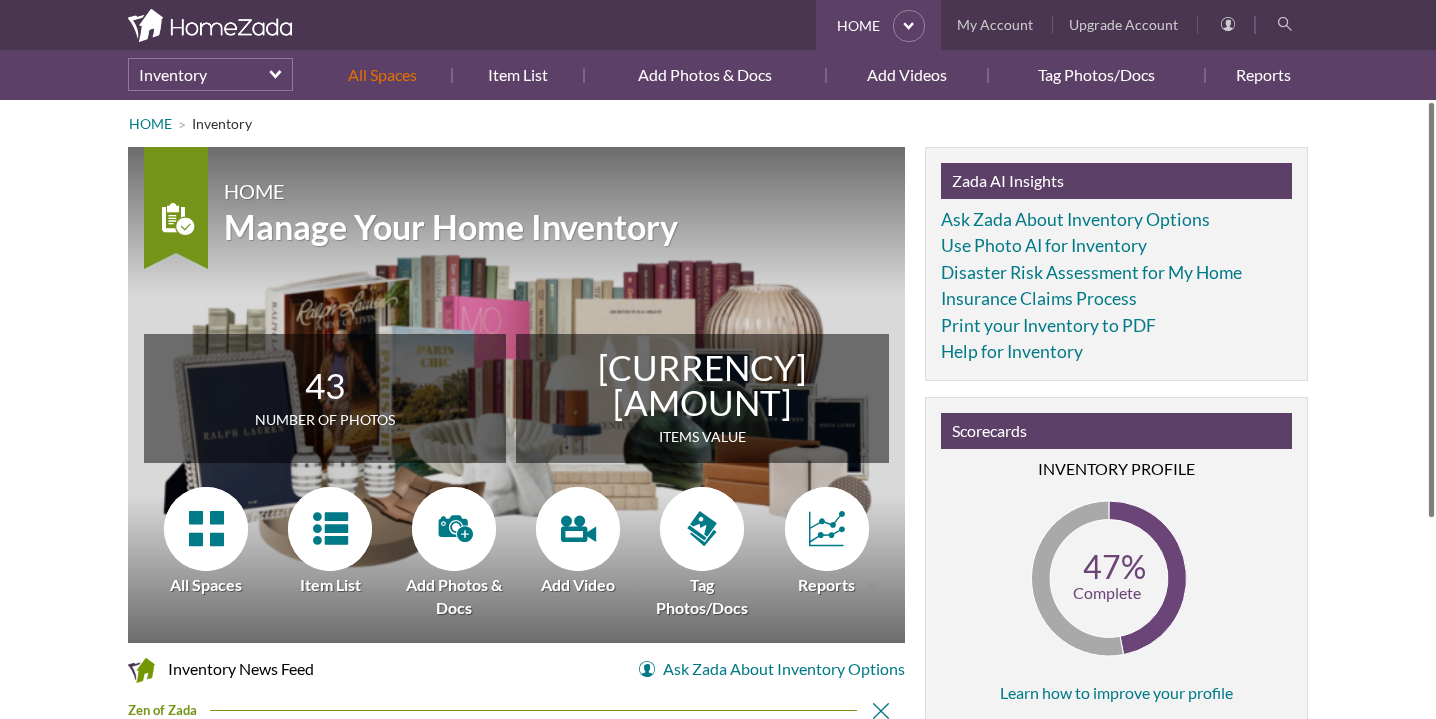click on "All Spaces" at bounding box center (390, 75) 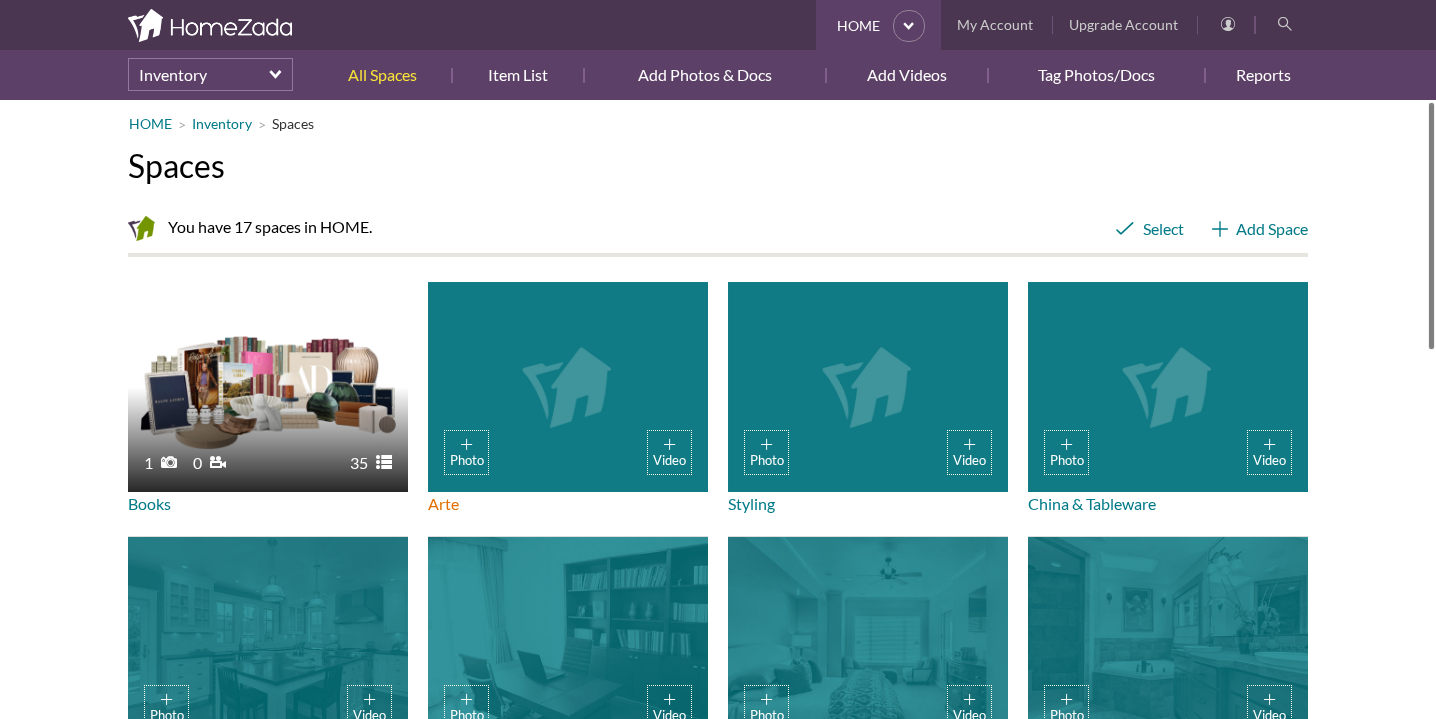 scroll, scrollTop: 0, scrollLeft: 0, axis: both 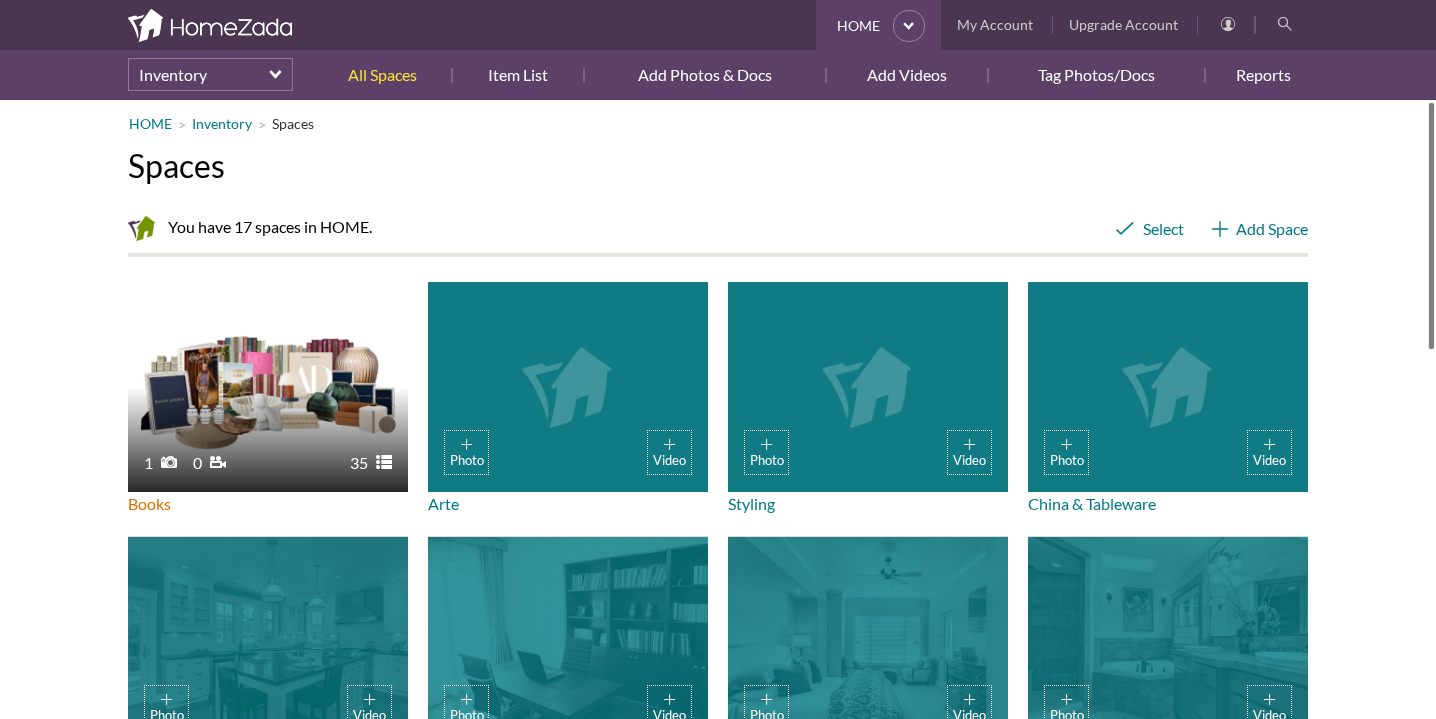 click on "1 35 0" at bounding box center [268, 387] 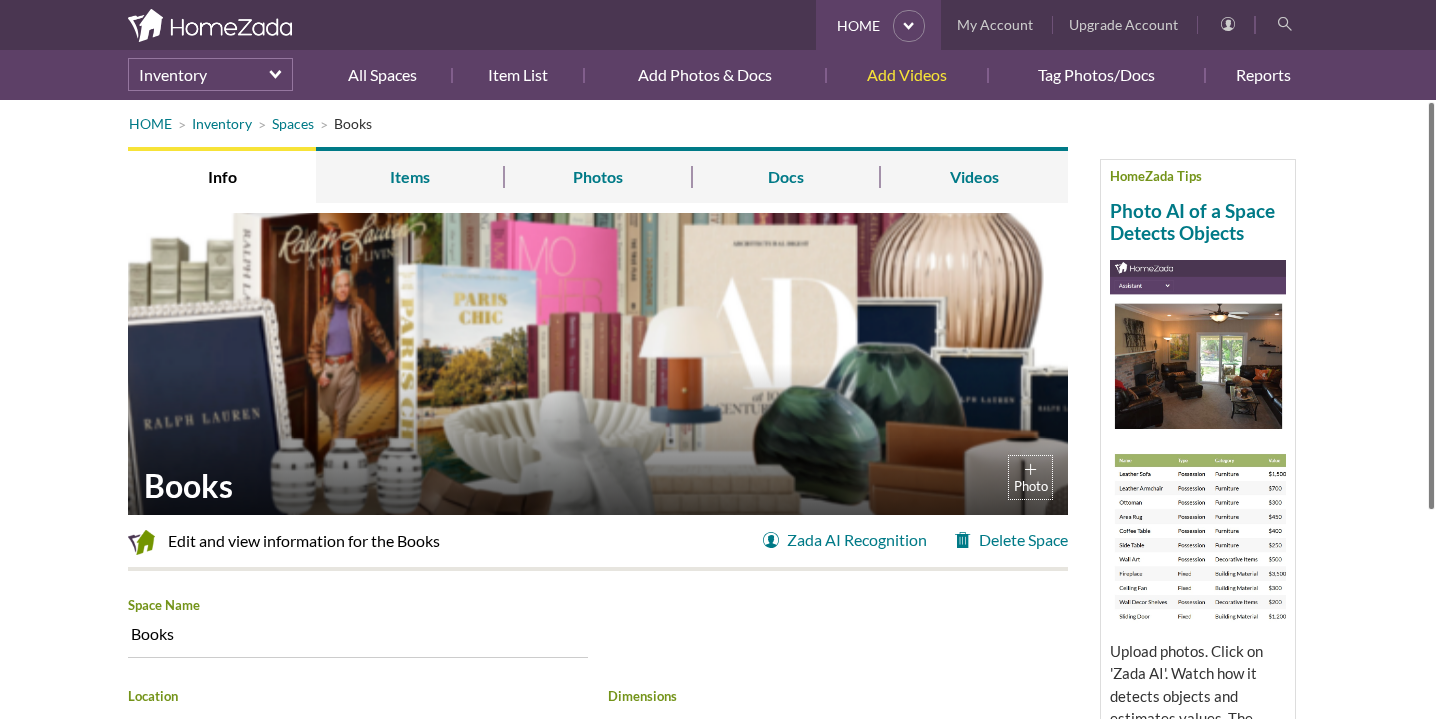 scroll, scrollTop: 0, scrollLeft: 0, axis: both 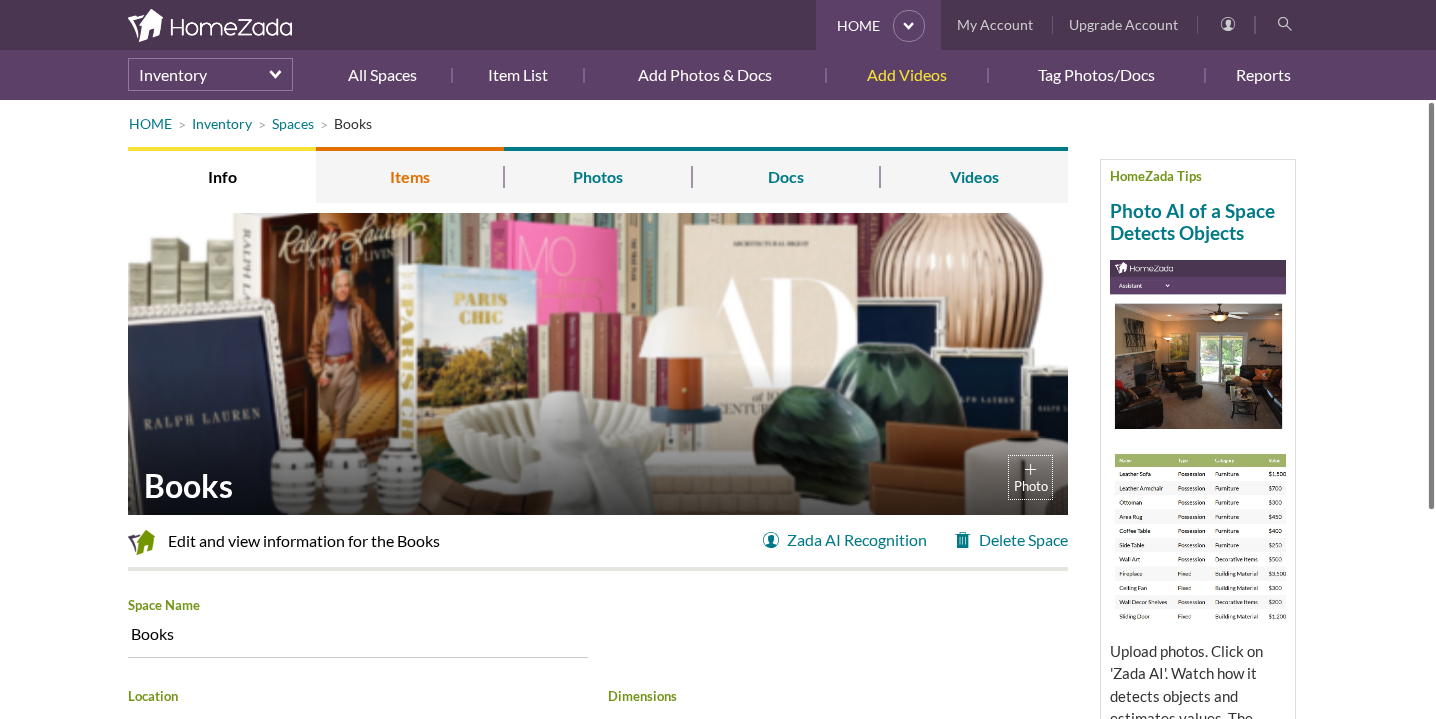 click on "Items" at bounding box center [410, 175] 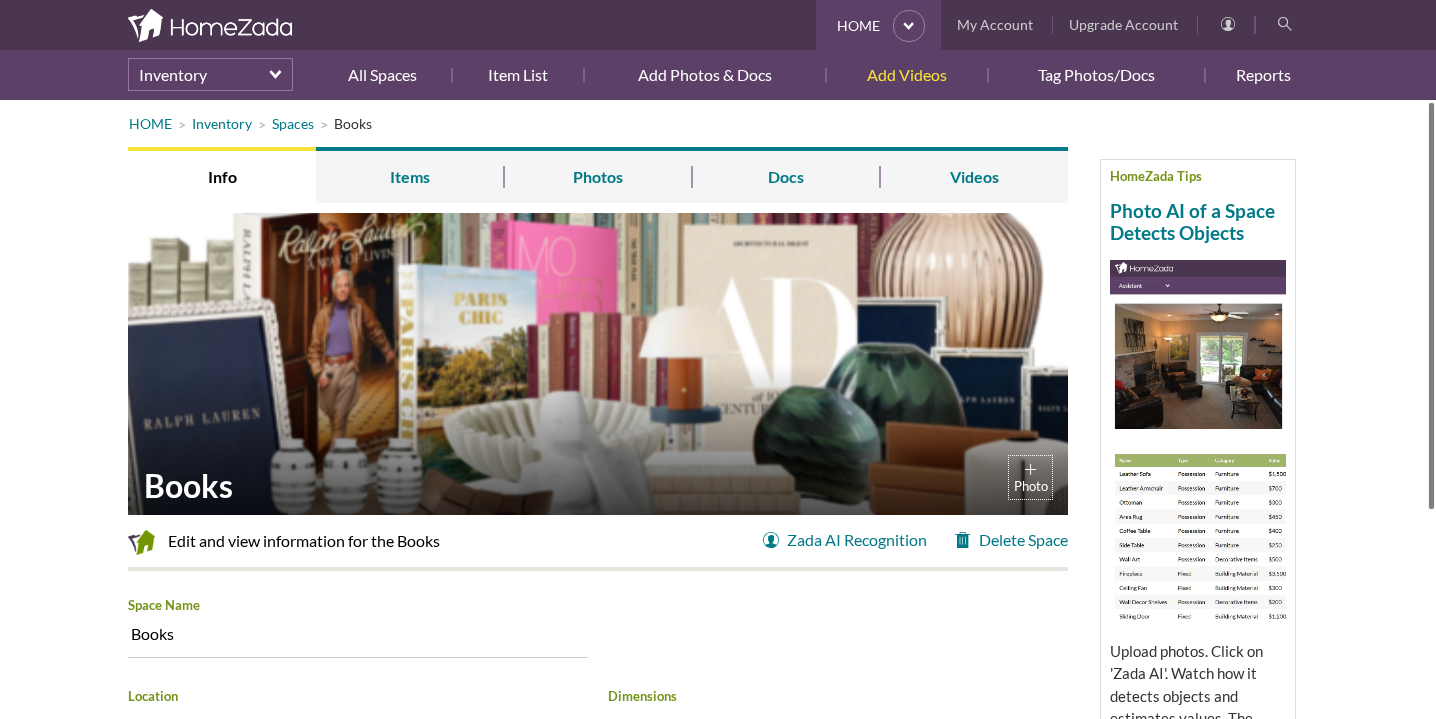 scroll, scrollTop: 0, scrollLeft: 0, axis: both 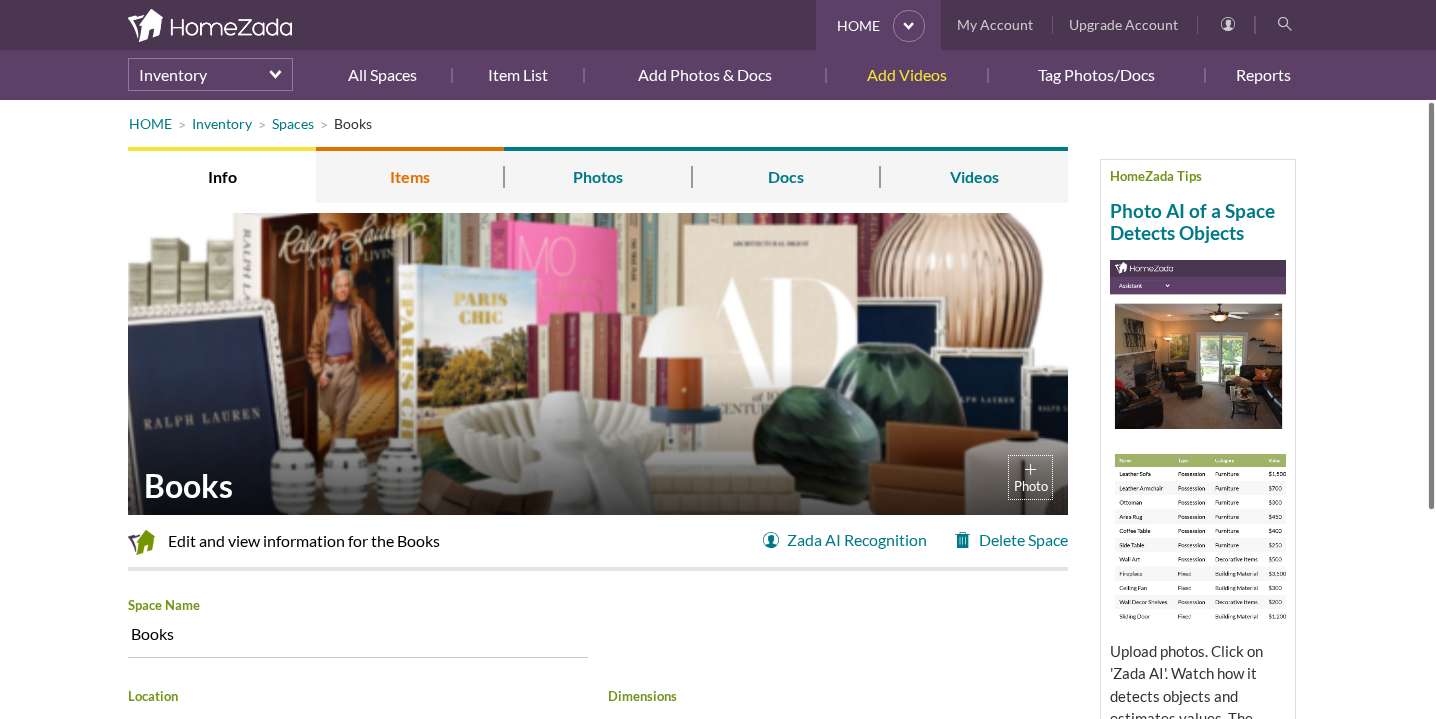 click on "Items" at bounding box center [410, 175] 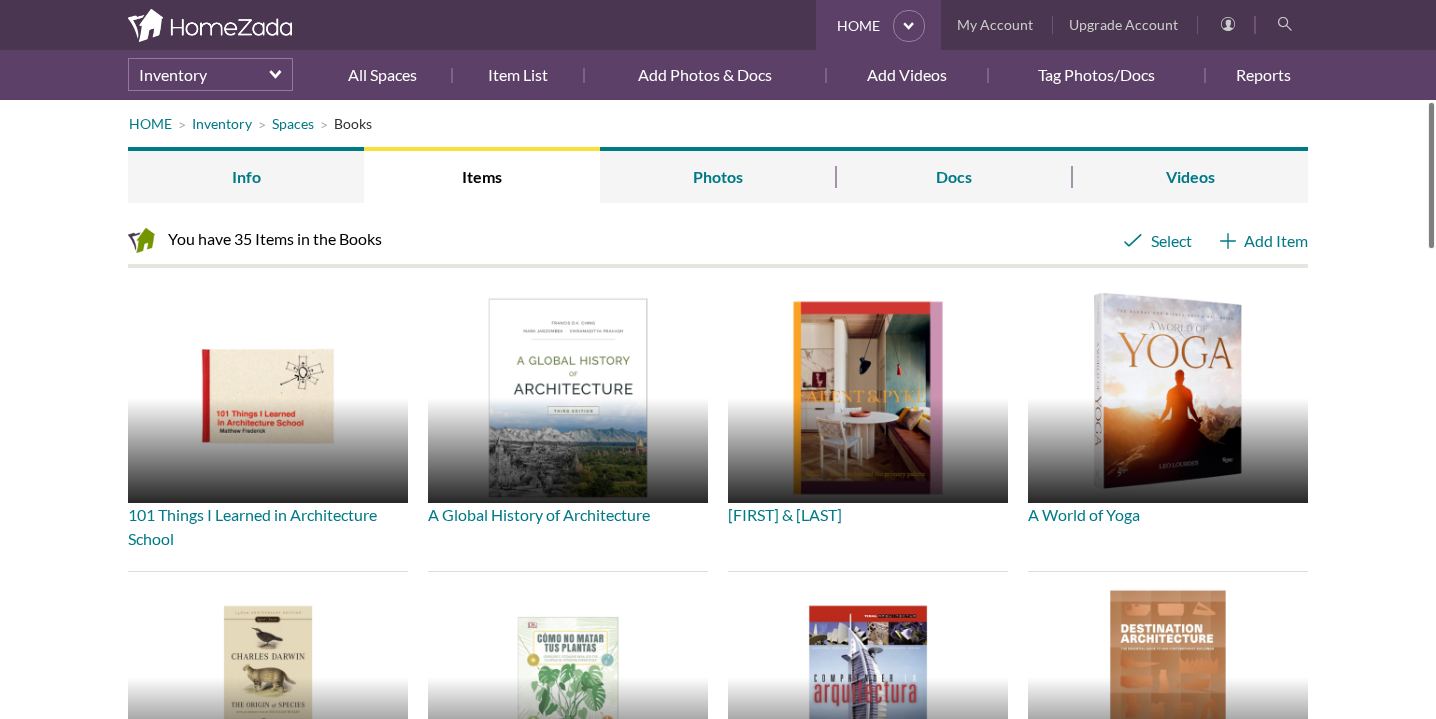 scroll, scrollTop: 0, scrollLeft: 0, axis: both 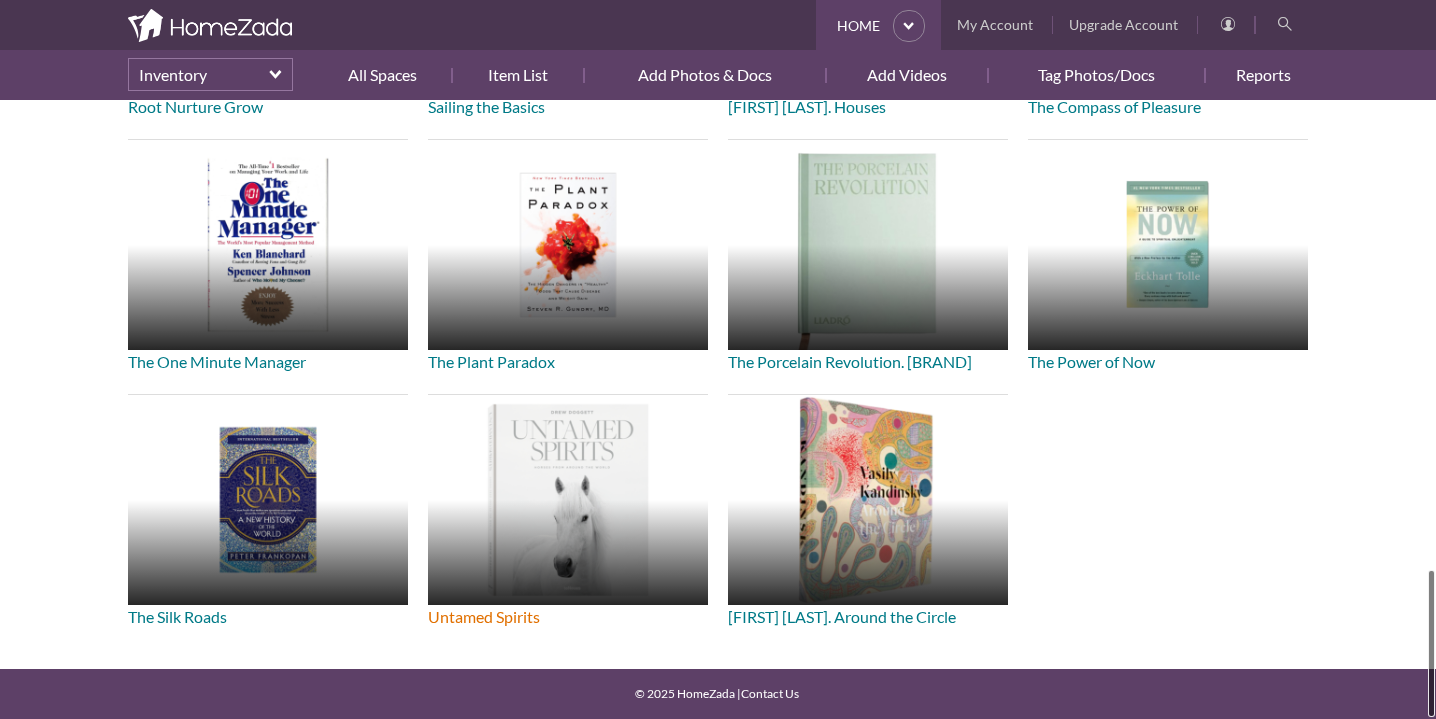 click at bounding box center (568, 500) 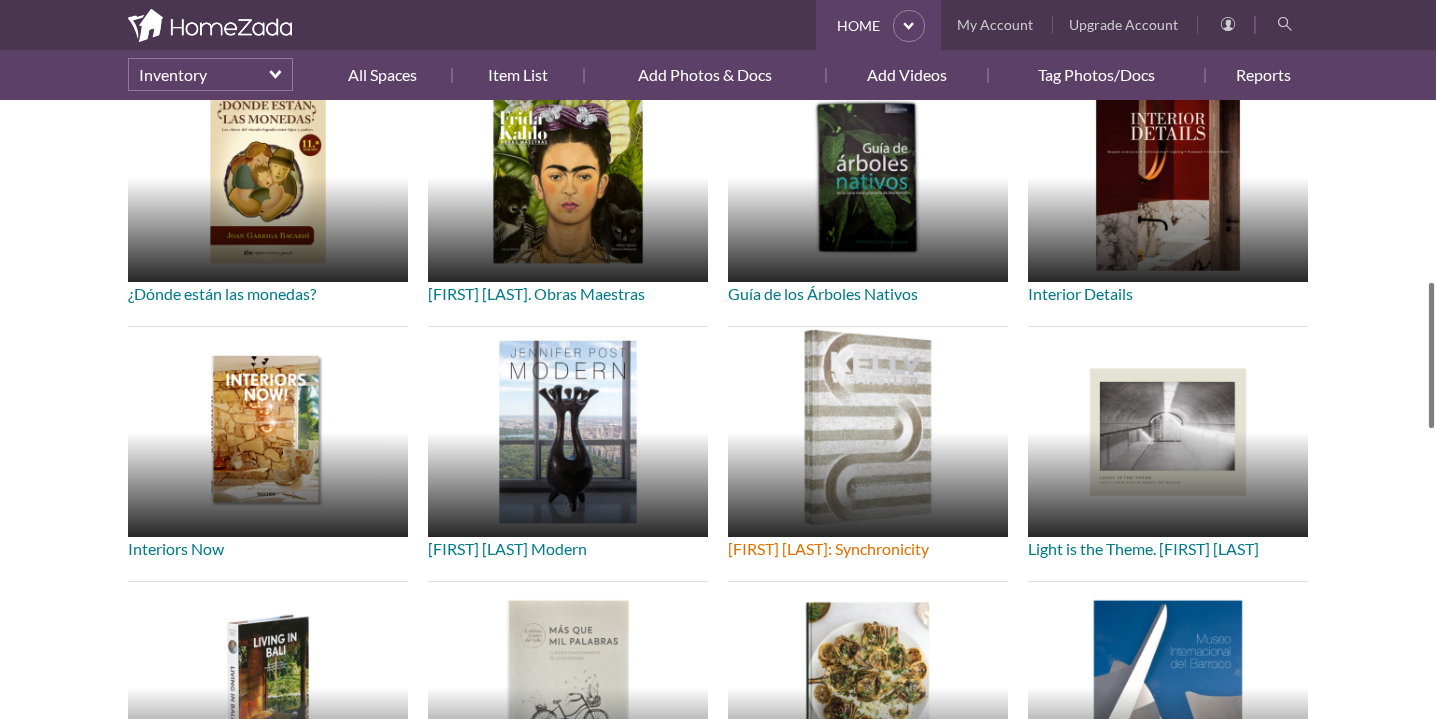 click at bounding box center (868, 432) 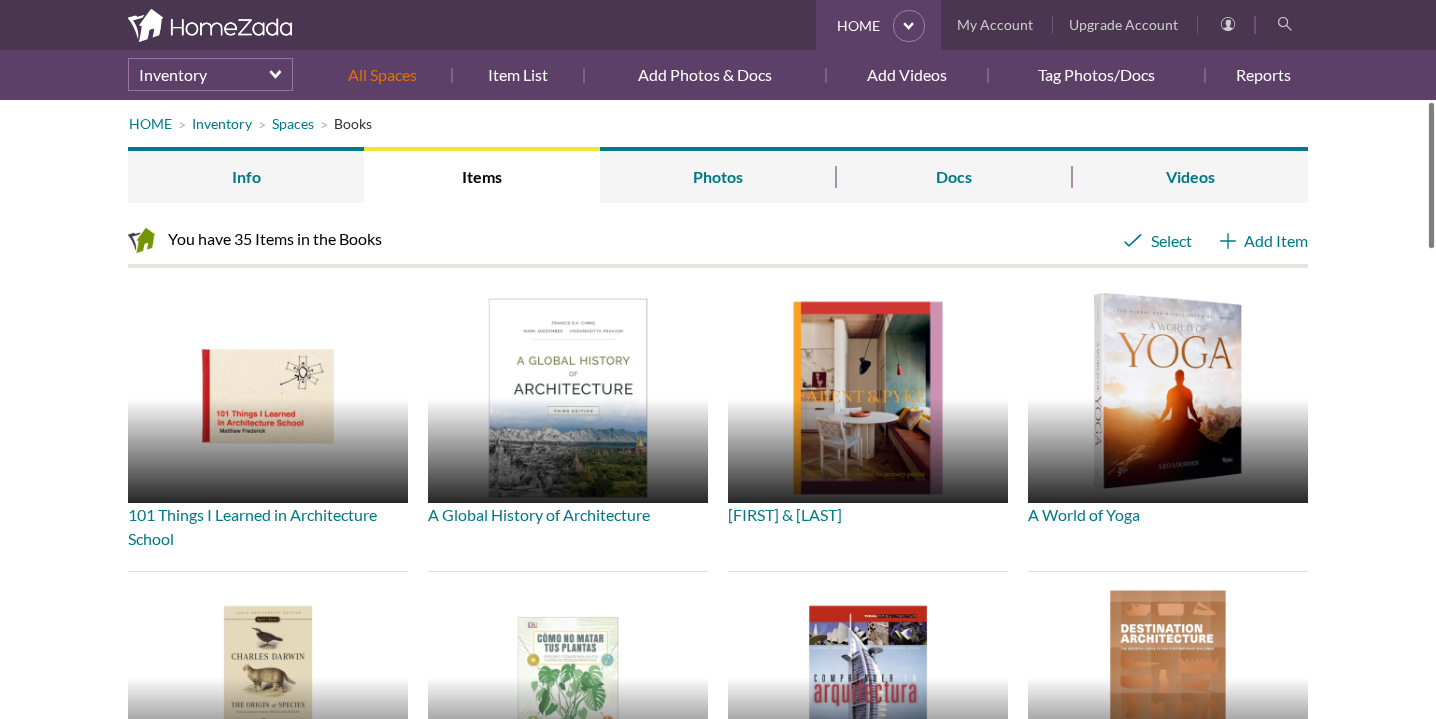 click on "All Spaces" at bounding box center [390, 75] 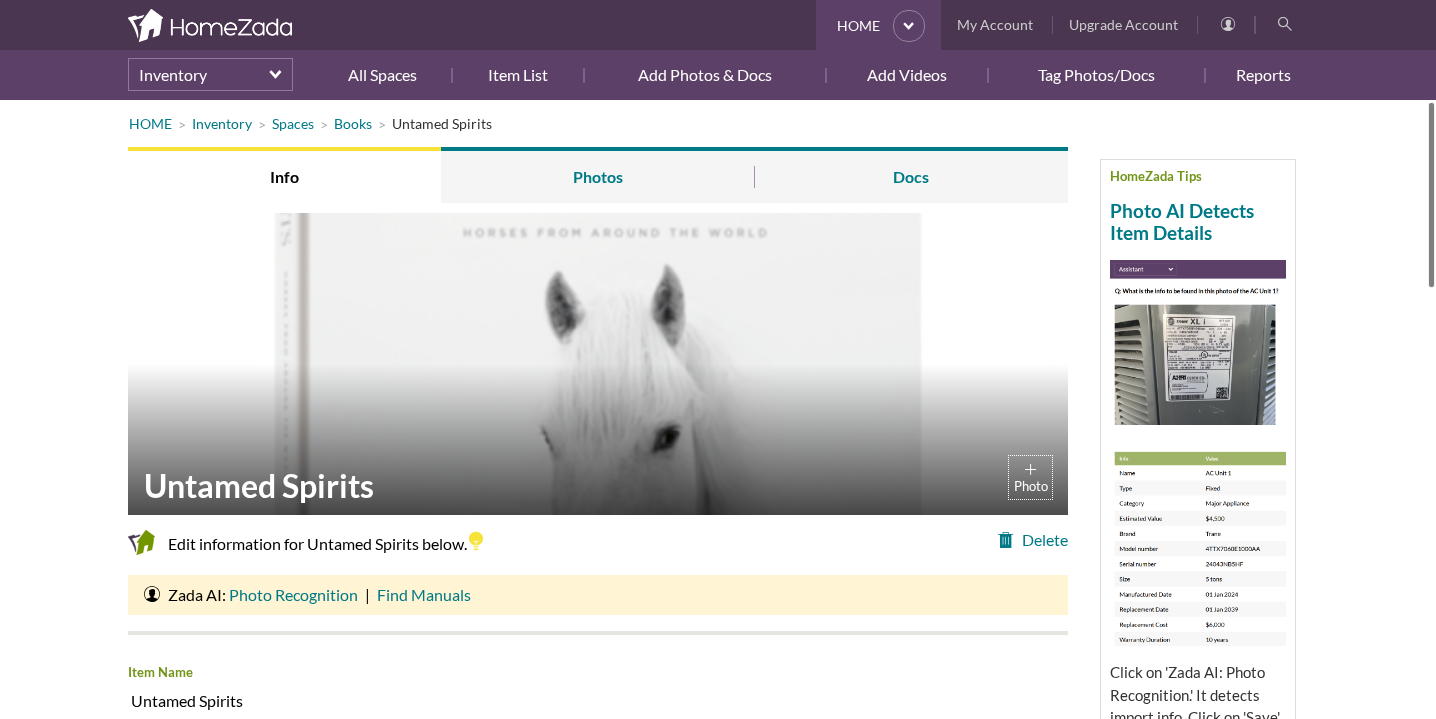 scroll, scrollTop: 0, scrollLeft: 0, axis: both 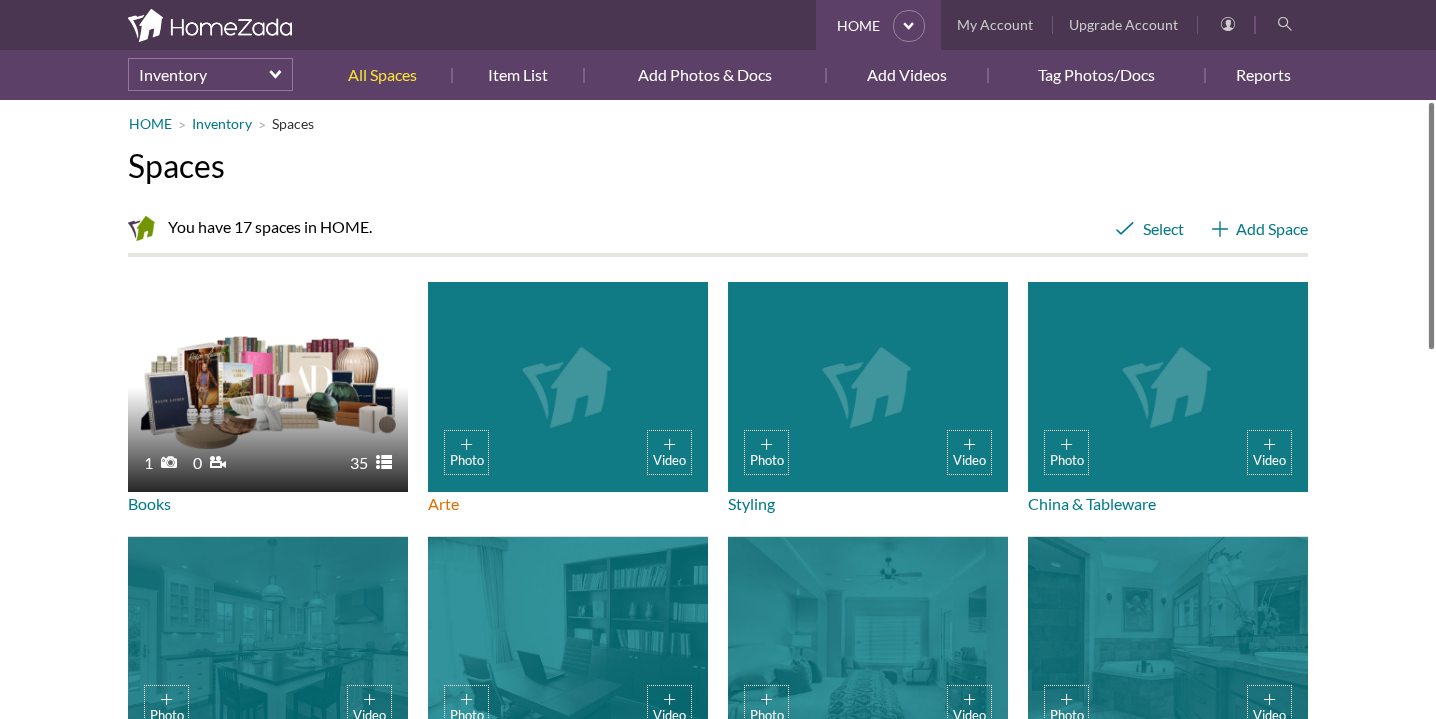 click on "Photo Video" at bounding box center (568, 387) 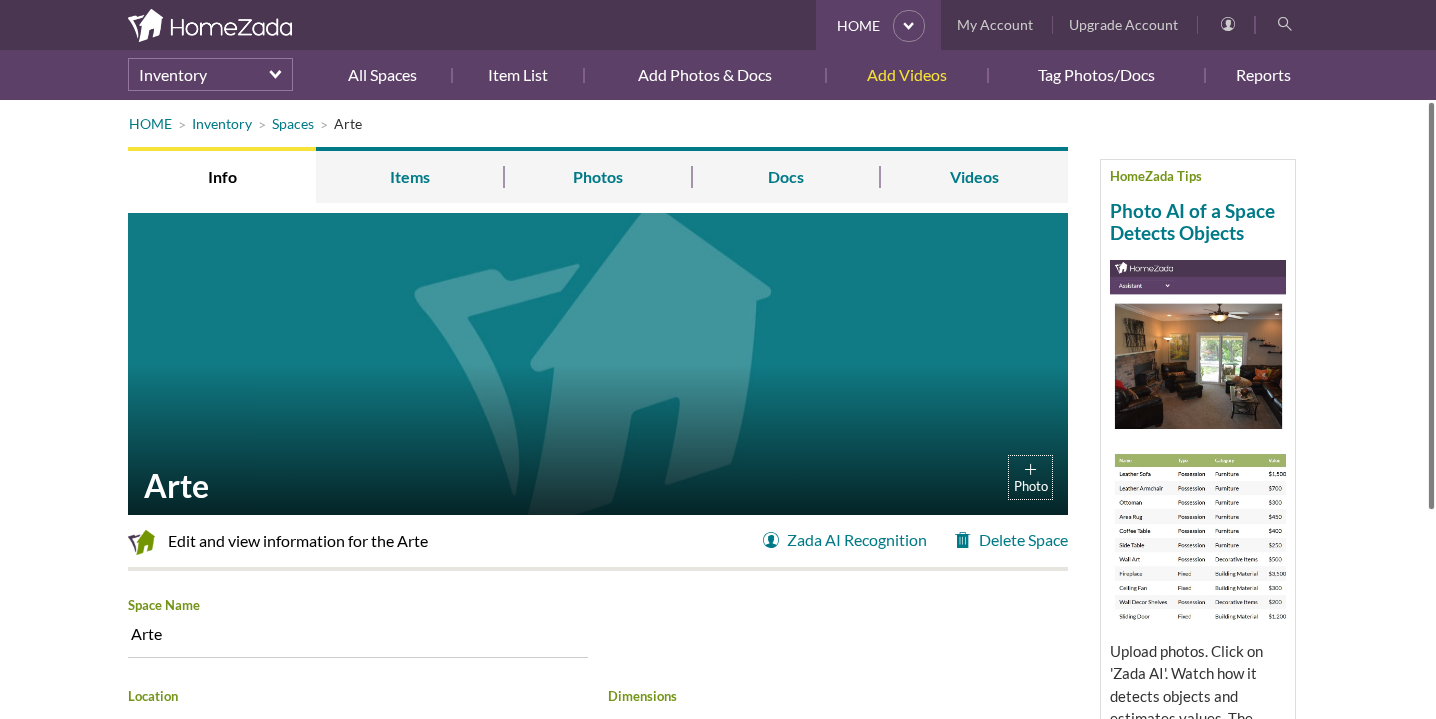 scroll, scrollTop: 0, scrollLeft: 0, axis: both 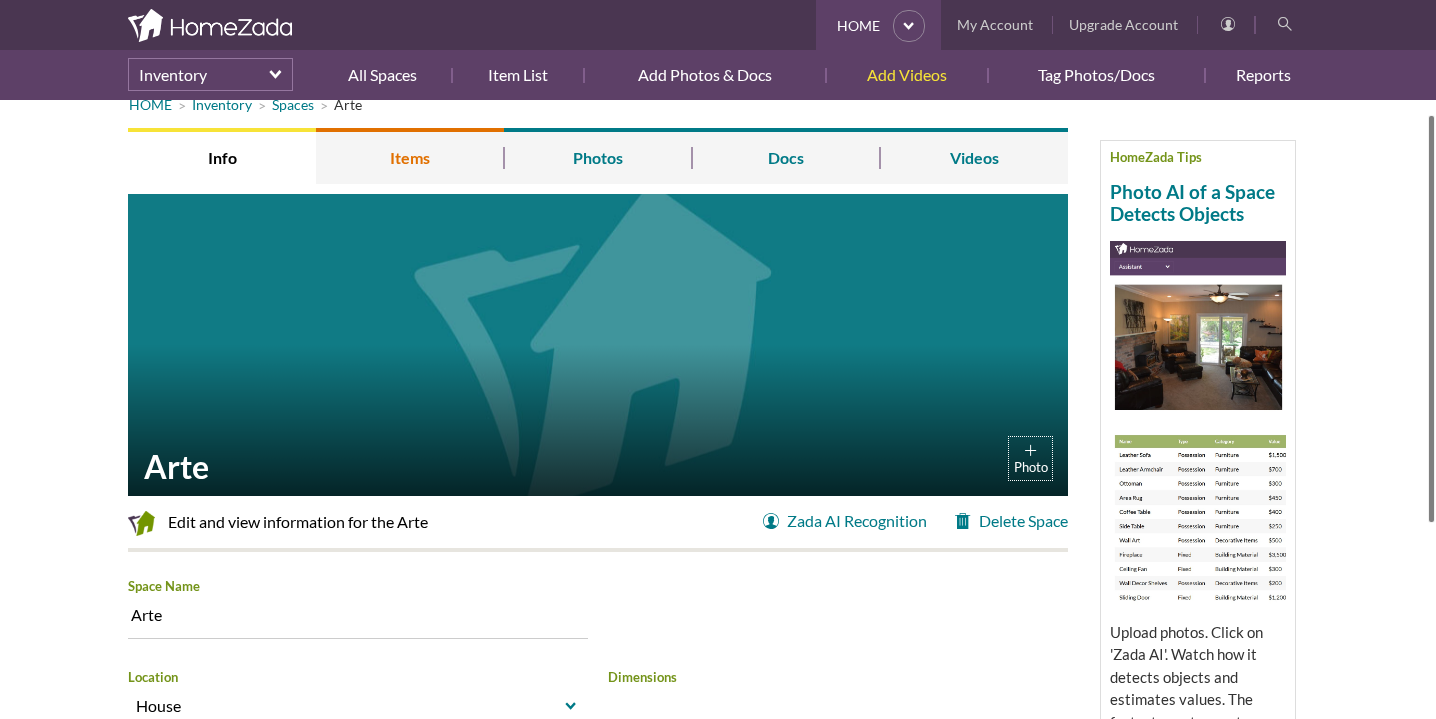 click on "Items" at bounding box center (410, 156) 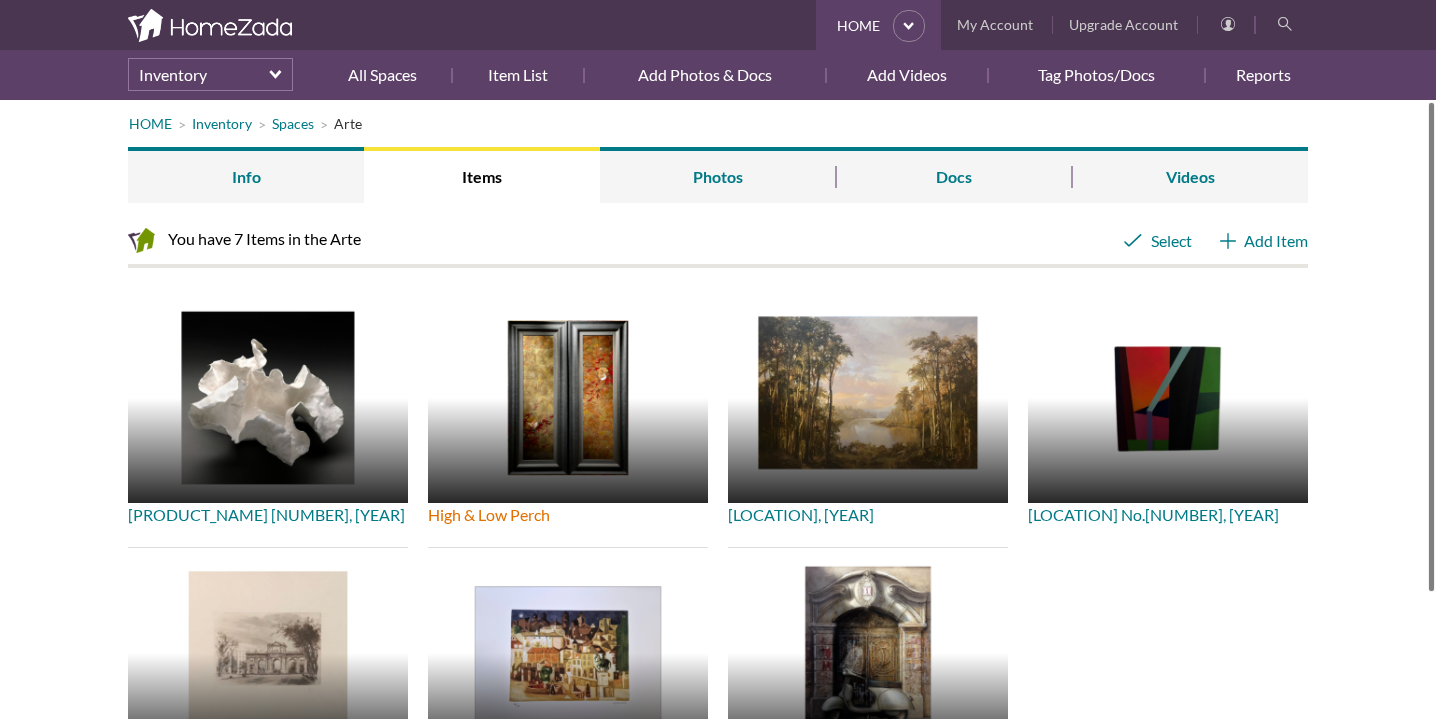 scroll, scrollTop: 0, scrollLeft: 0, axis: both 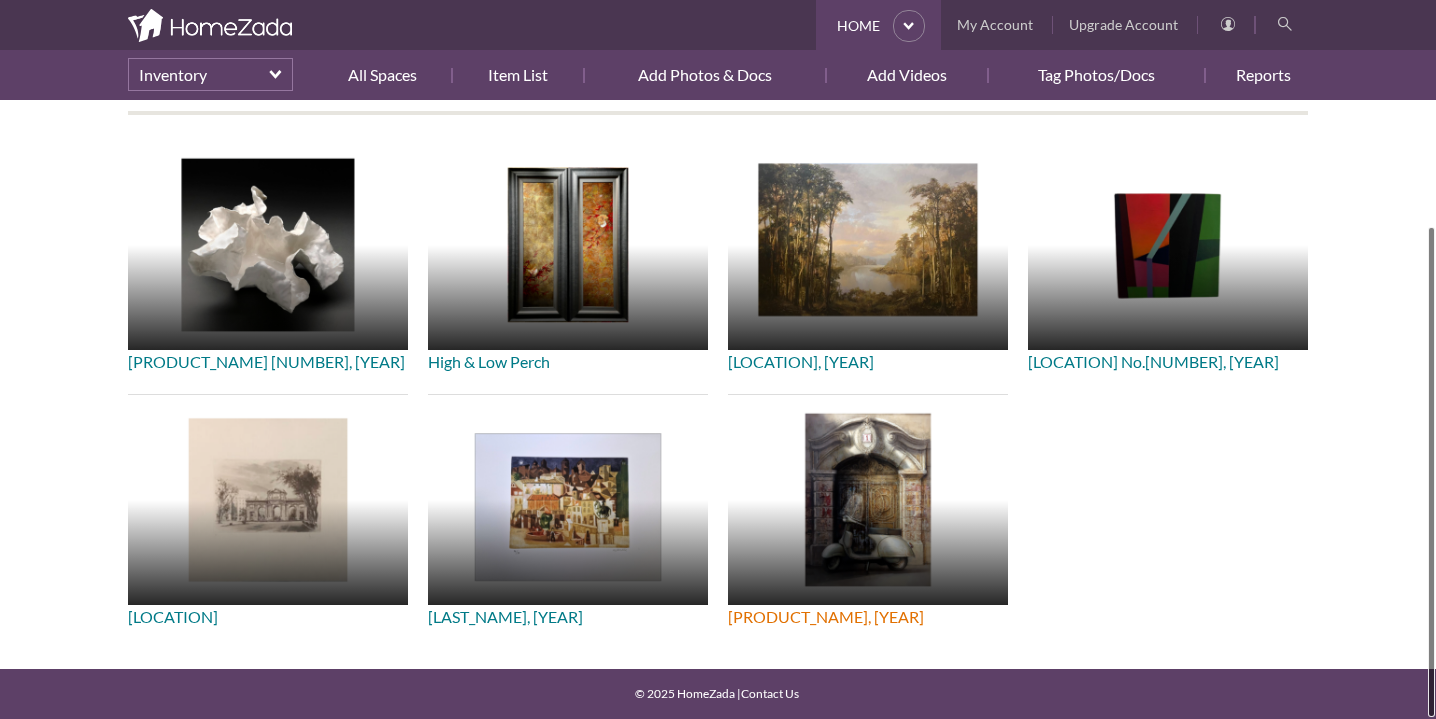 click at bounding box center [868, 500] 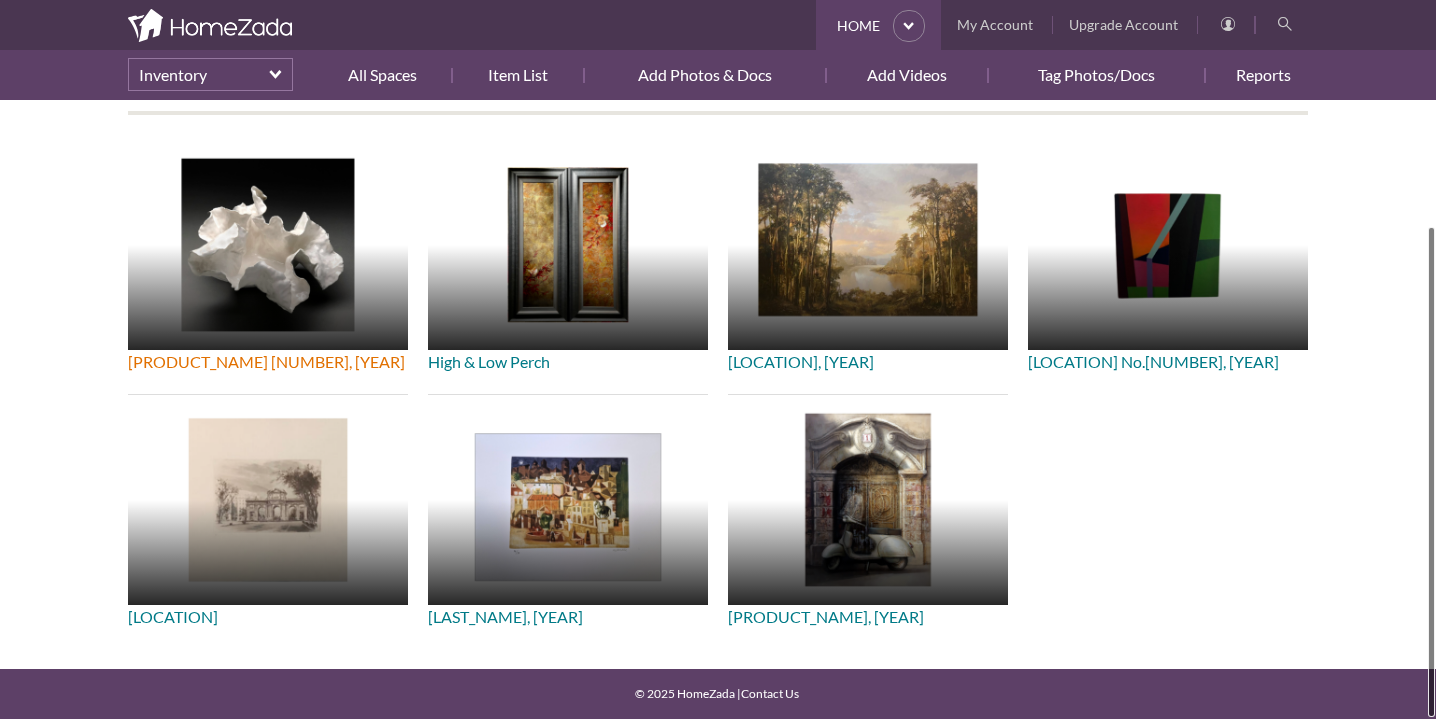 click at bounding box center (268, 245) 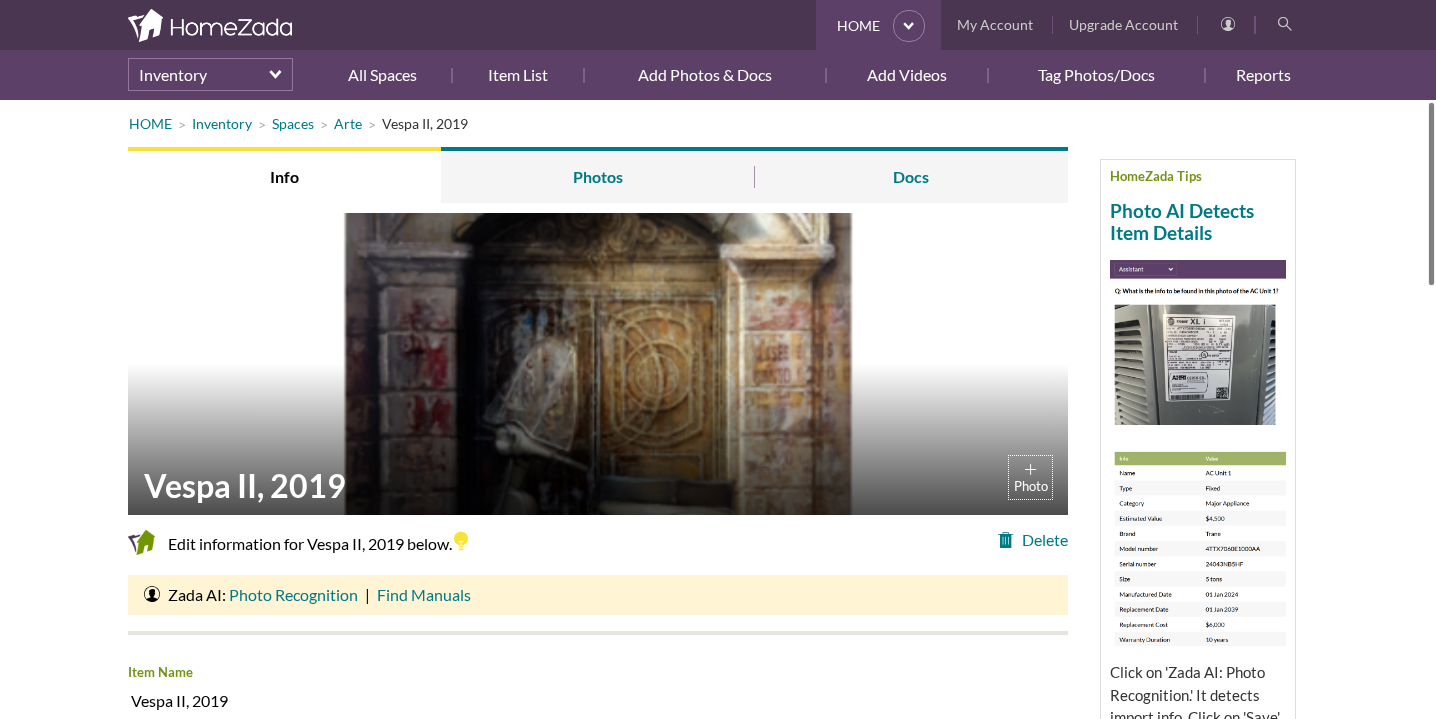 scroll, scrollTop: 0, scrollLeft: 0, axis: both 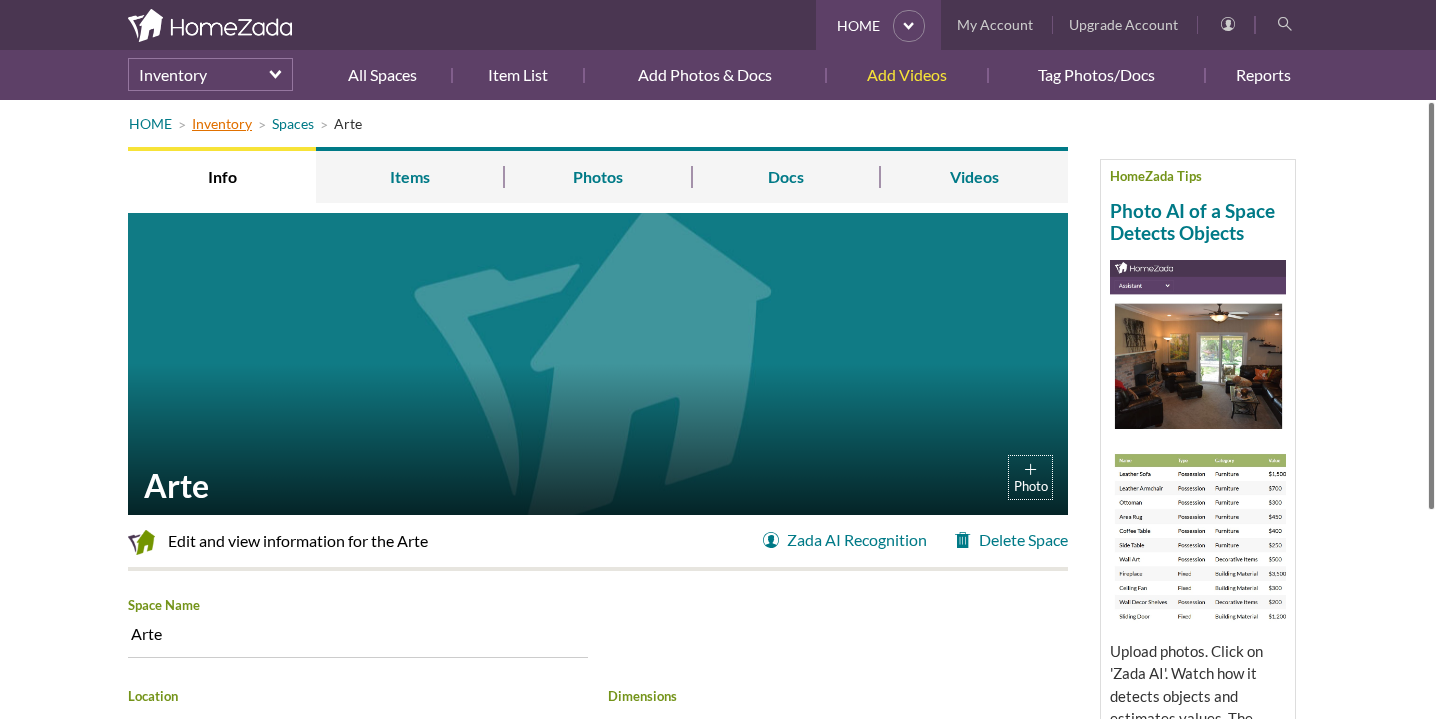 click on "Inventory" at bounding box center (222, 123) 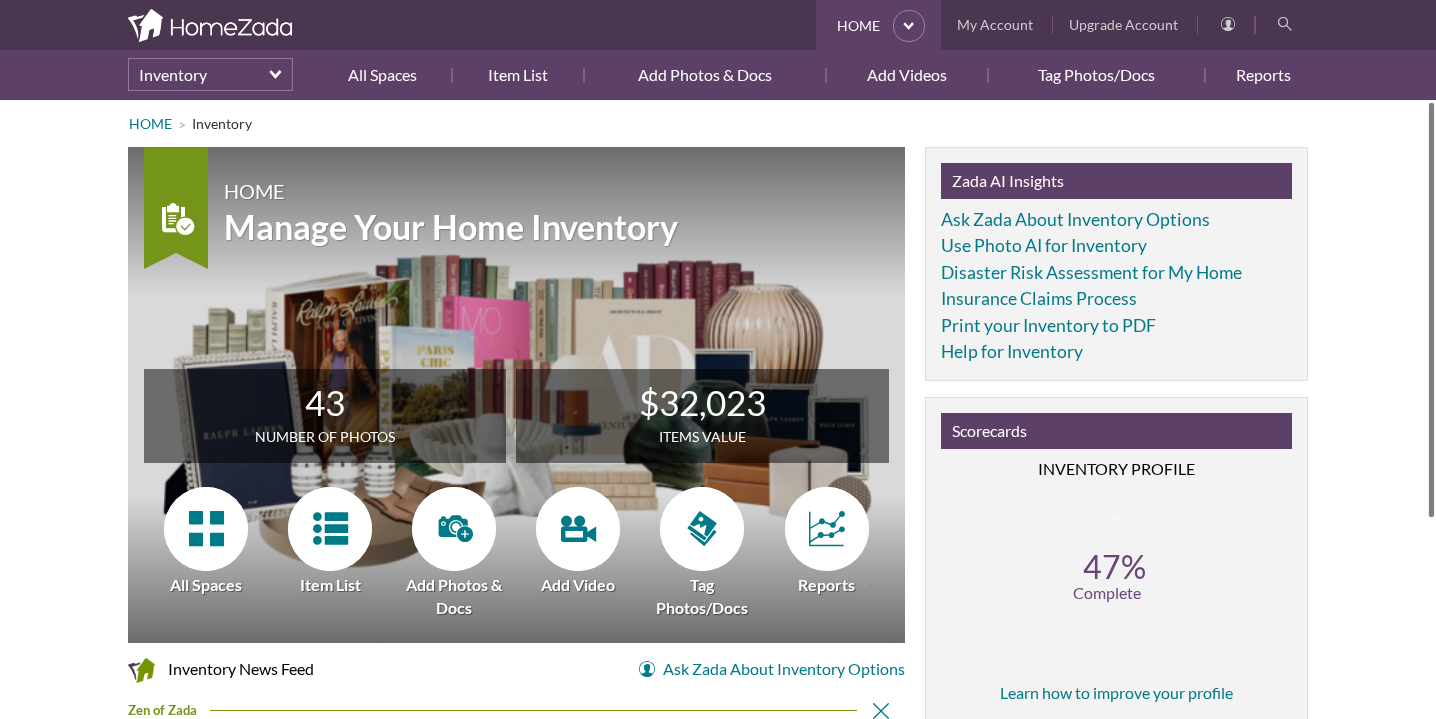 scroll, scrollTop: 0, scrollLeft: 0, axis: both 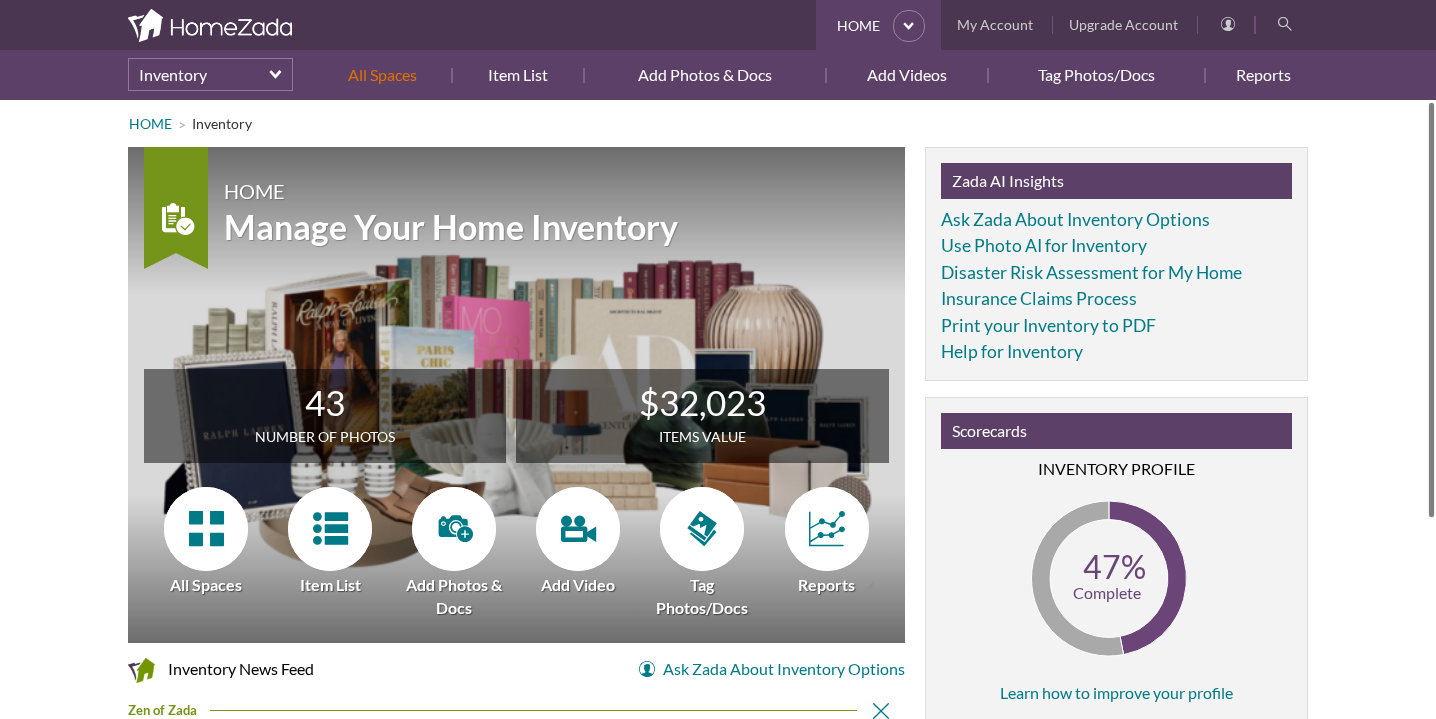 click on "All Spaces" at bounding box center [390, 75] 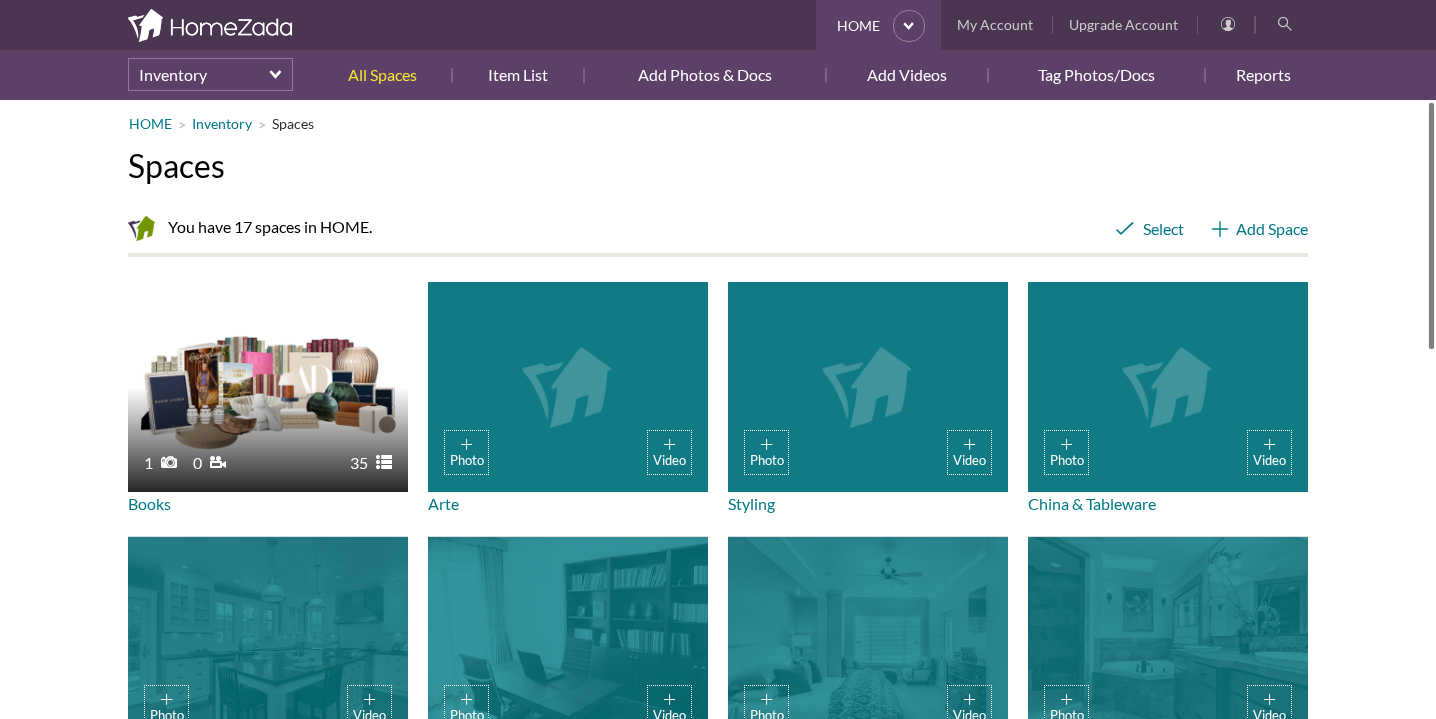 scroll, scrollTop: 0, scrollLeft: 0, axis: both 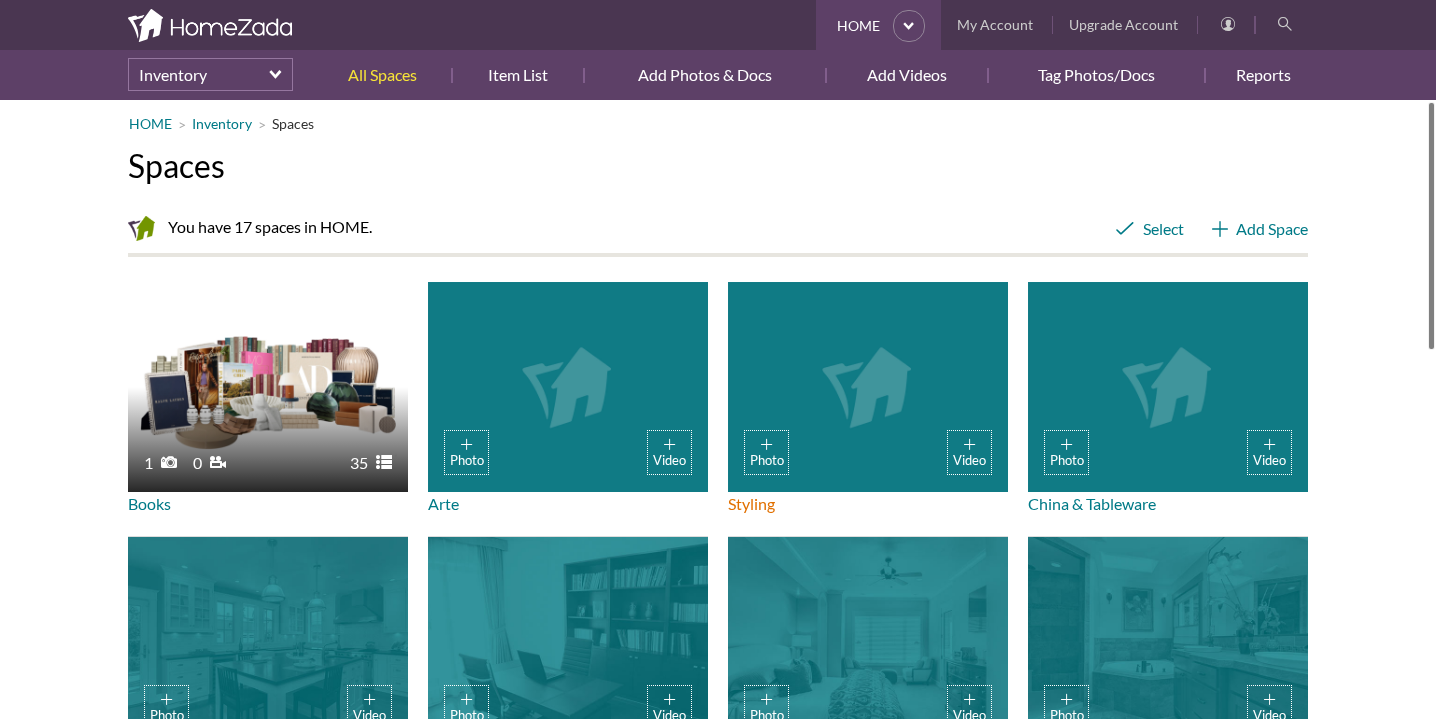 click on "Photo Video" at bounding box center (868, 387) 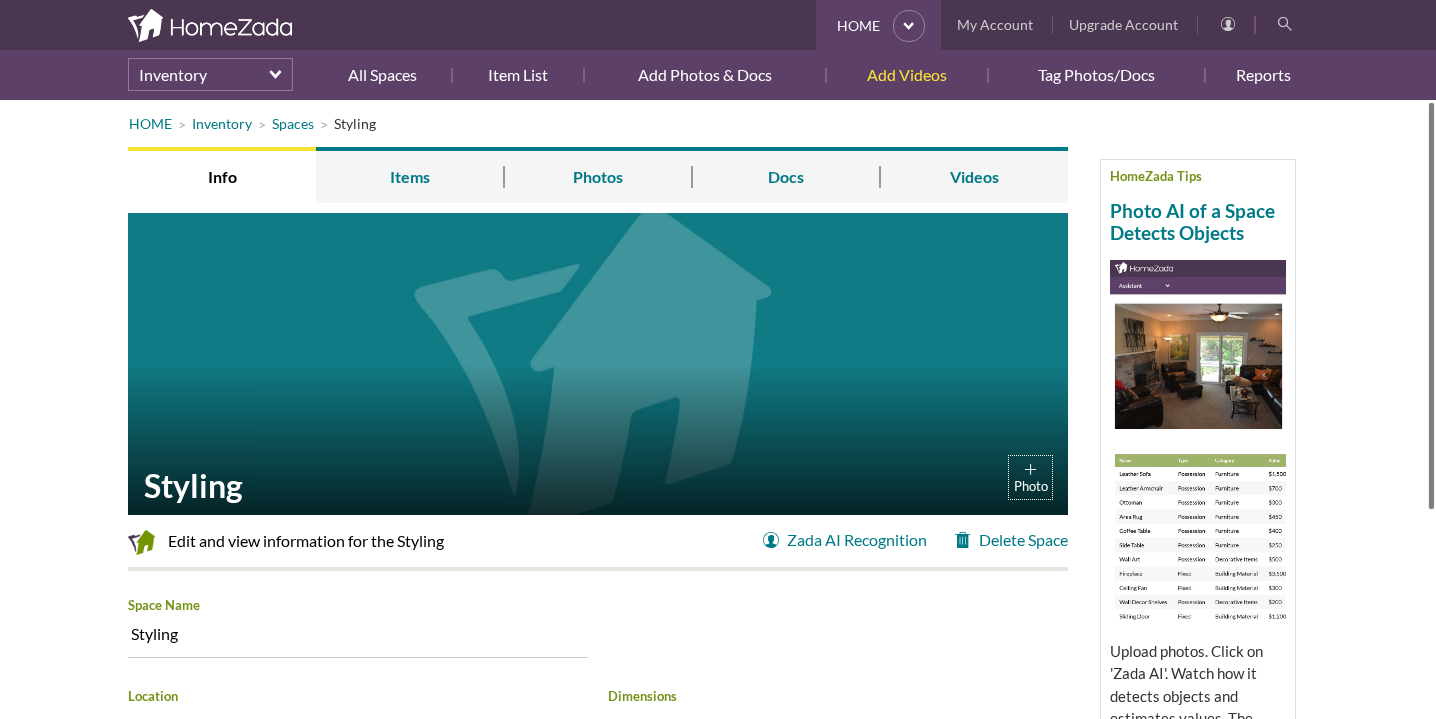 scroll, scrollTop: 0, scrollLeft: 0, axis: both 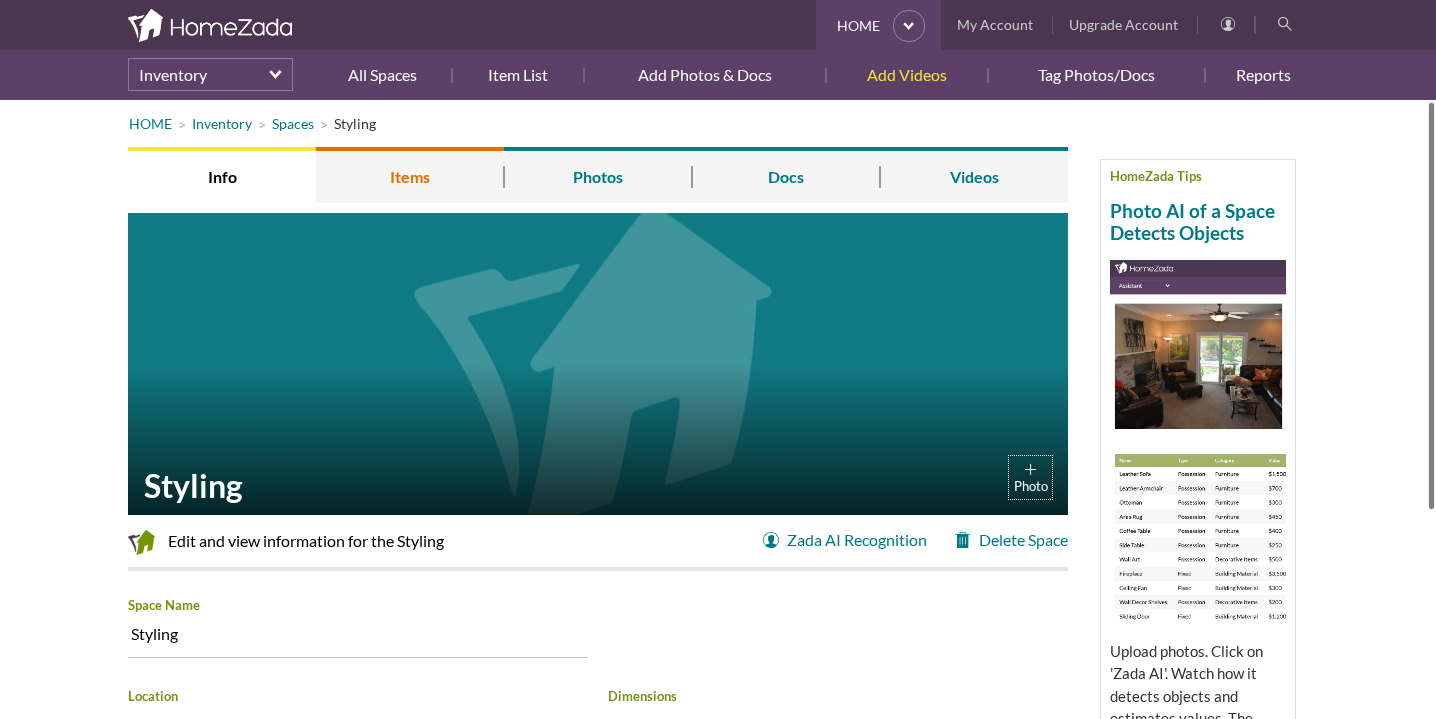 click on "Items" at bounding box center (410, 175) 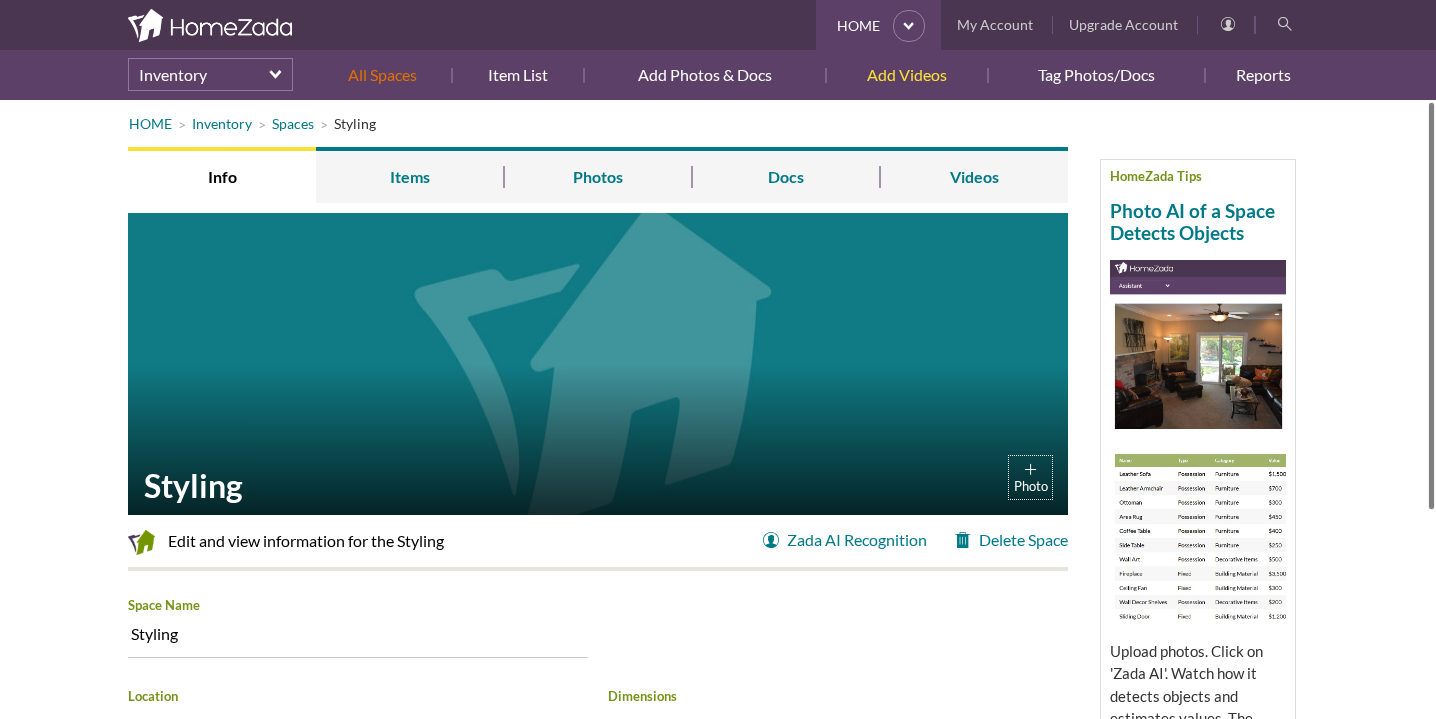 click on "All Spaces" at bounding box center [390, 75] 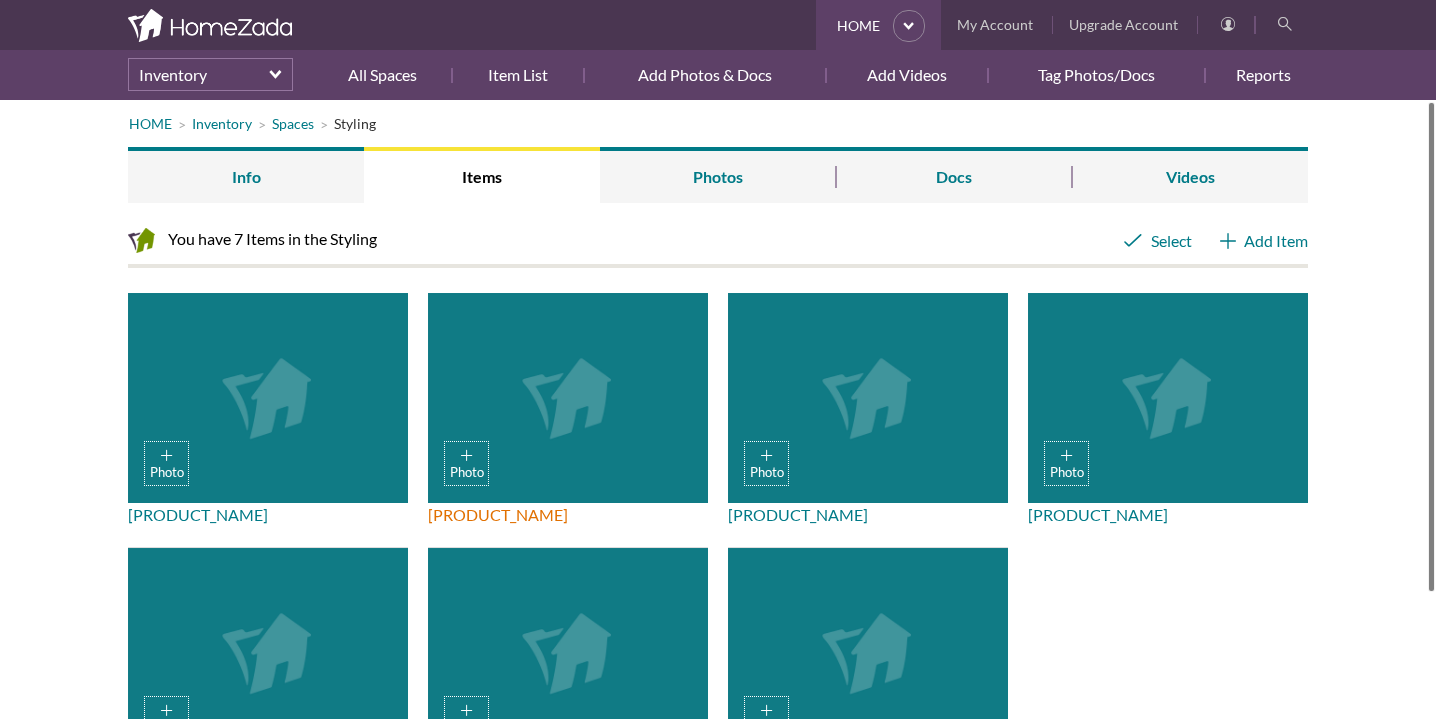 scroll, scrollTop: 0, scrollLeft: 0, axis: both 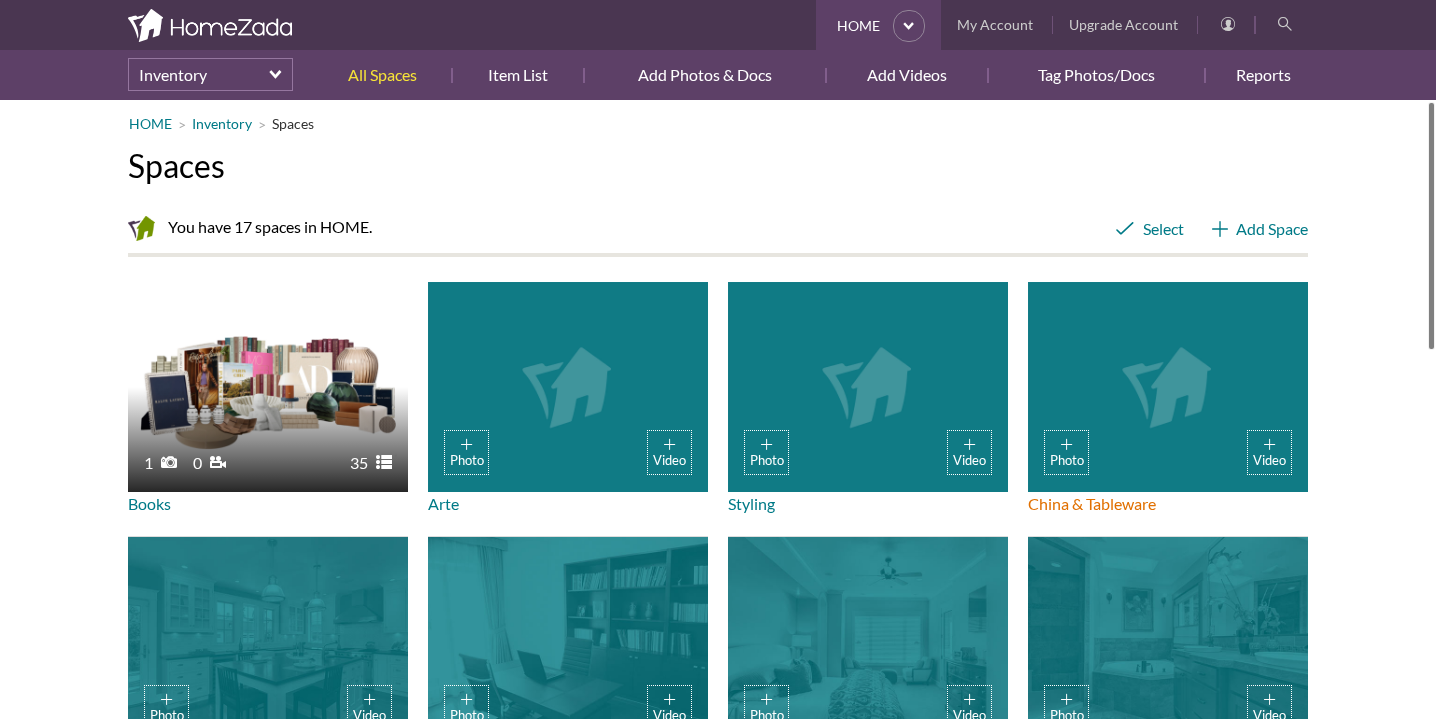 click on "Photo Video" at bounding box center [1168, 387] 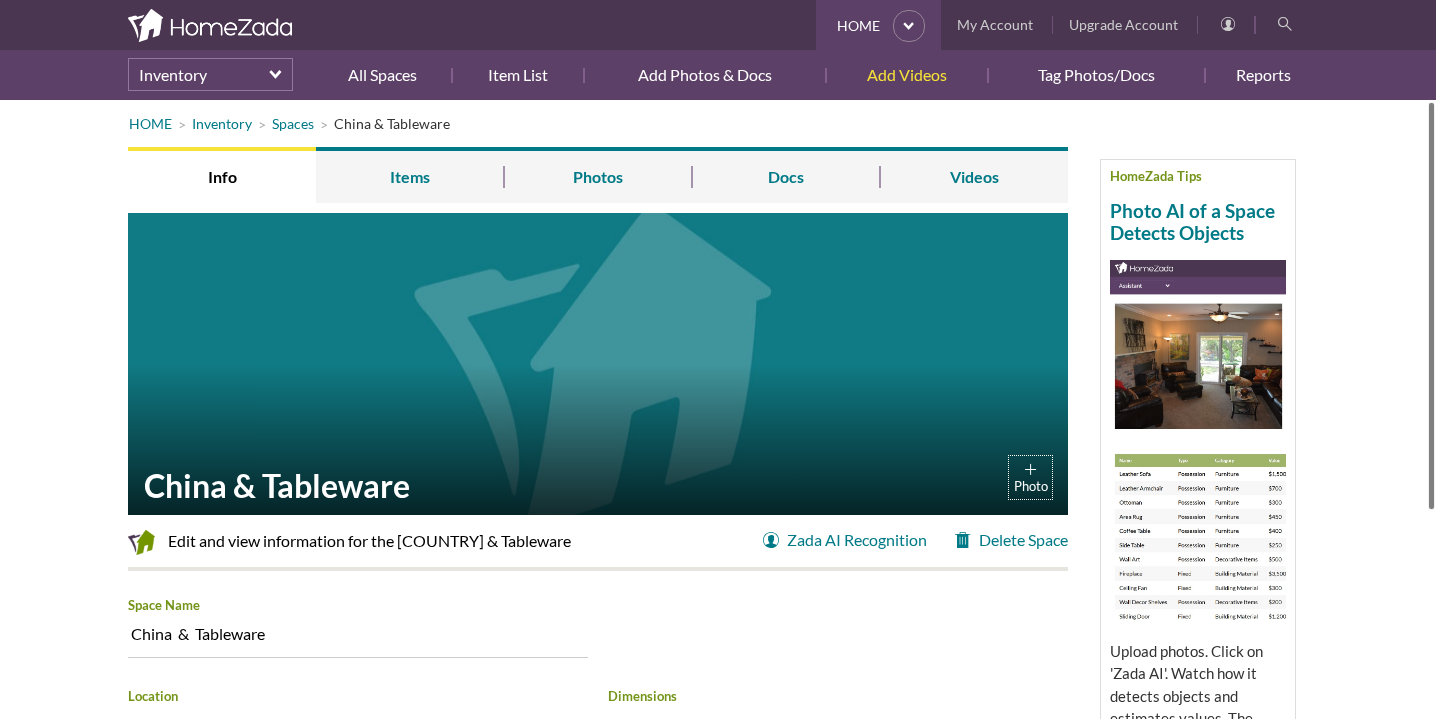 scroll, scrollTop: 0, scrollLeft: 0, axis: both 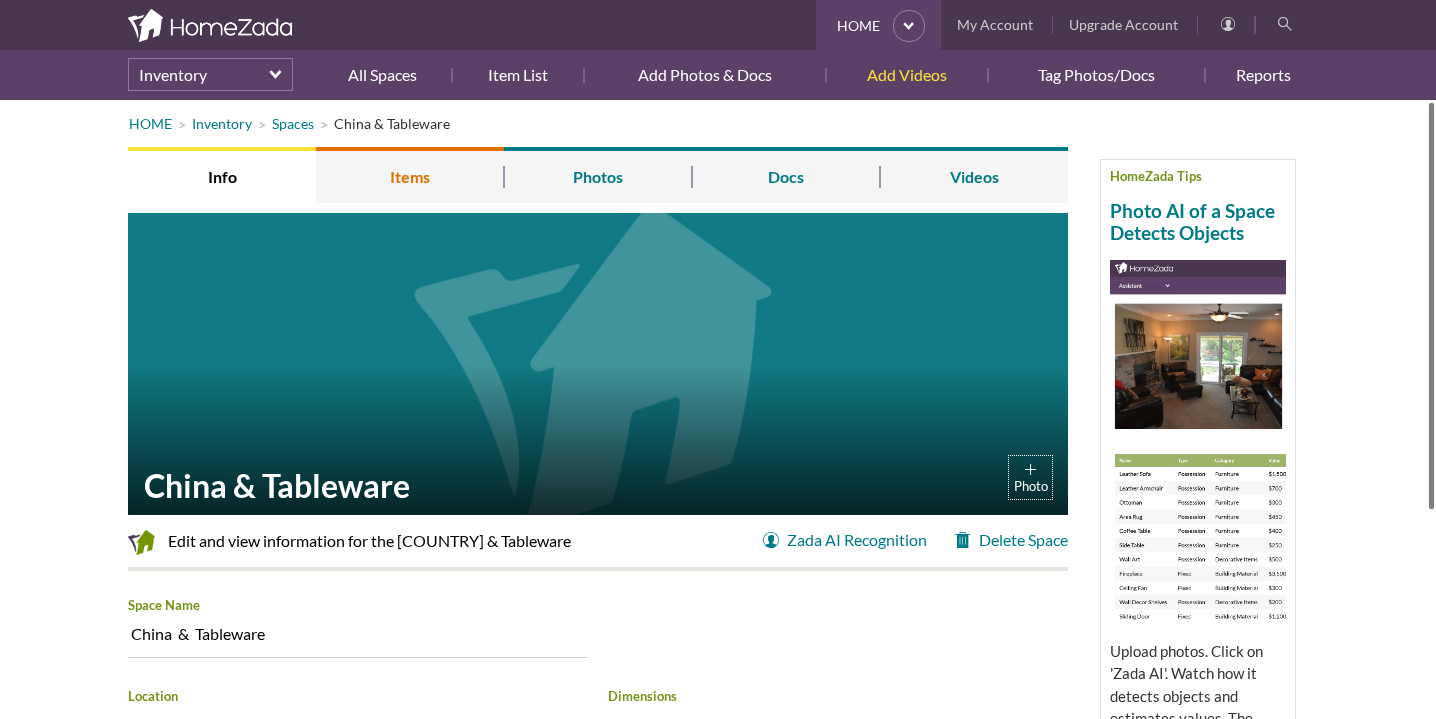 click on "Items" at bounding box center (410, 175) 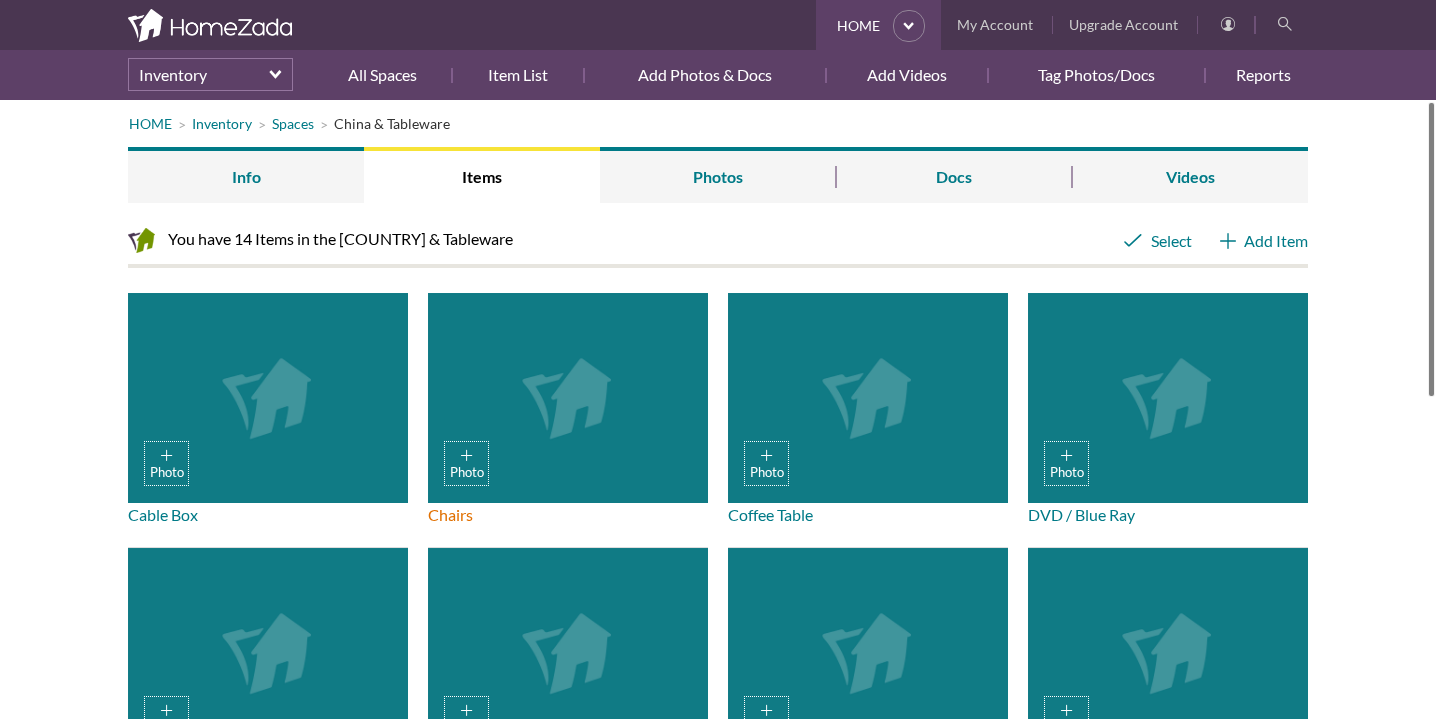 scroll, scrollTop: 0, scrollLeft: 0, axis: both 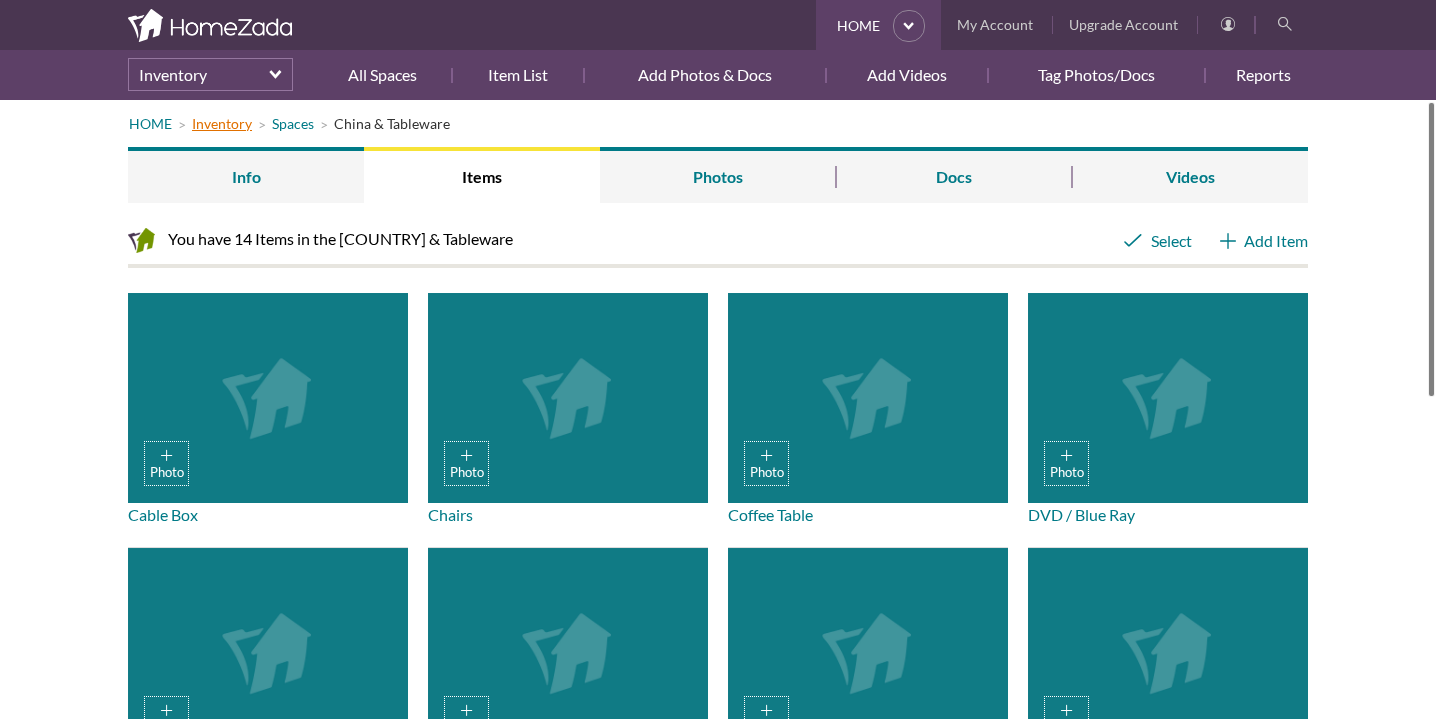 click on "Inventory" at bounding box center (222, 123) 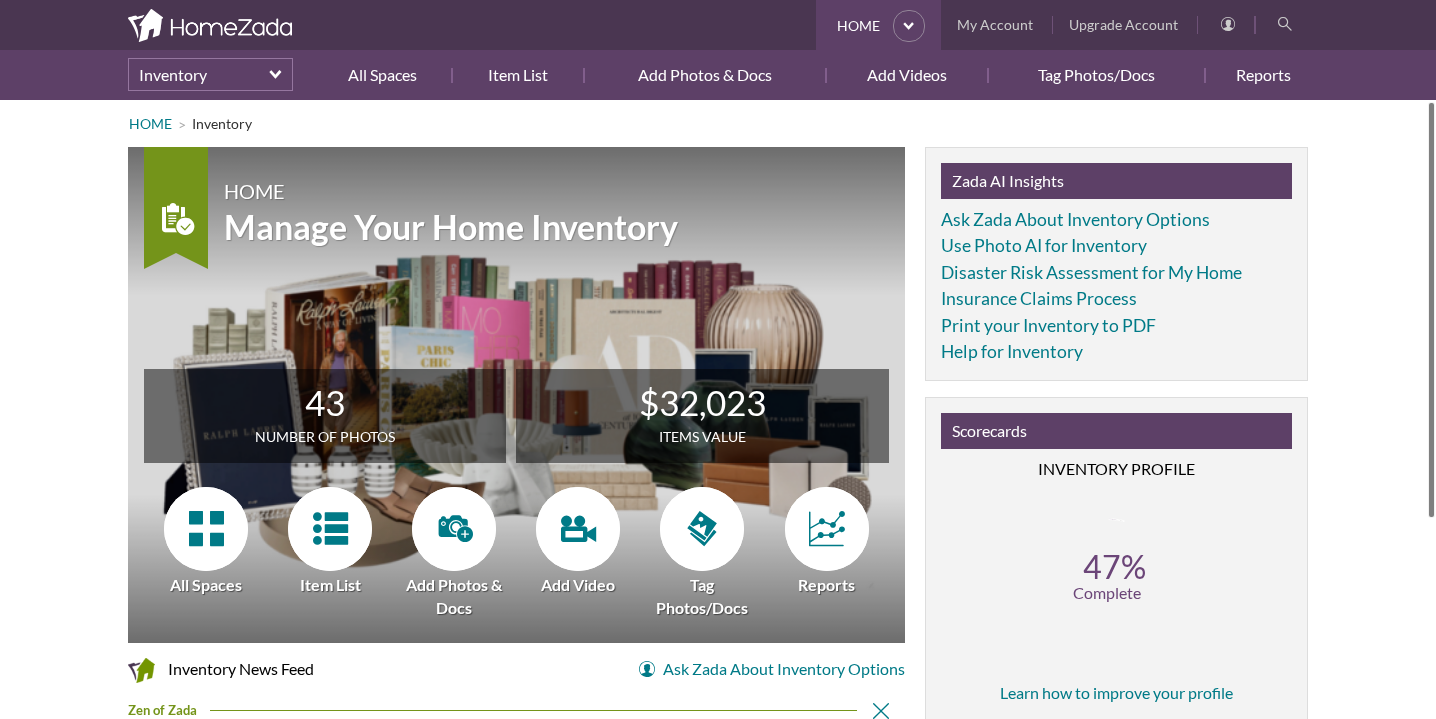 scroll, scrollTop: 0, scrollLeft: 0, axis: both 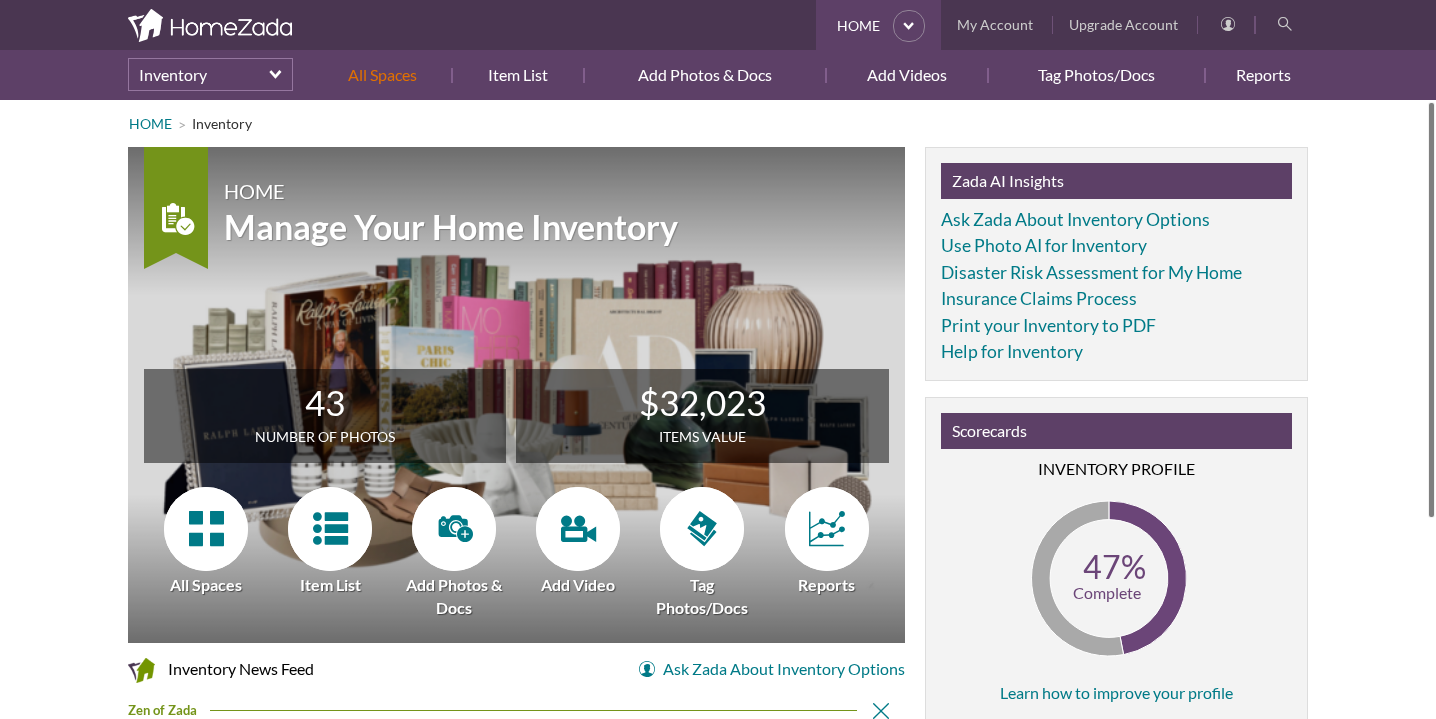 click on "All Spaces" at bounding box center [390, 75] 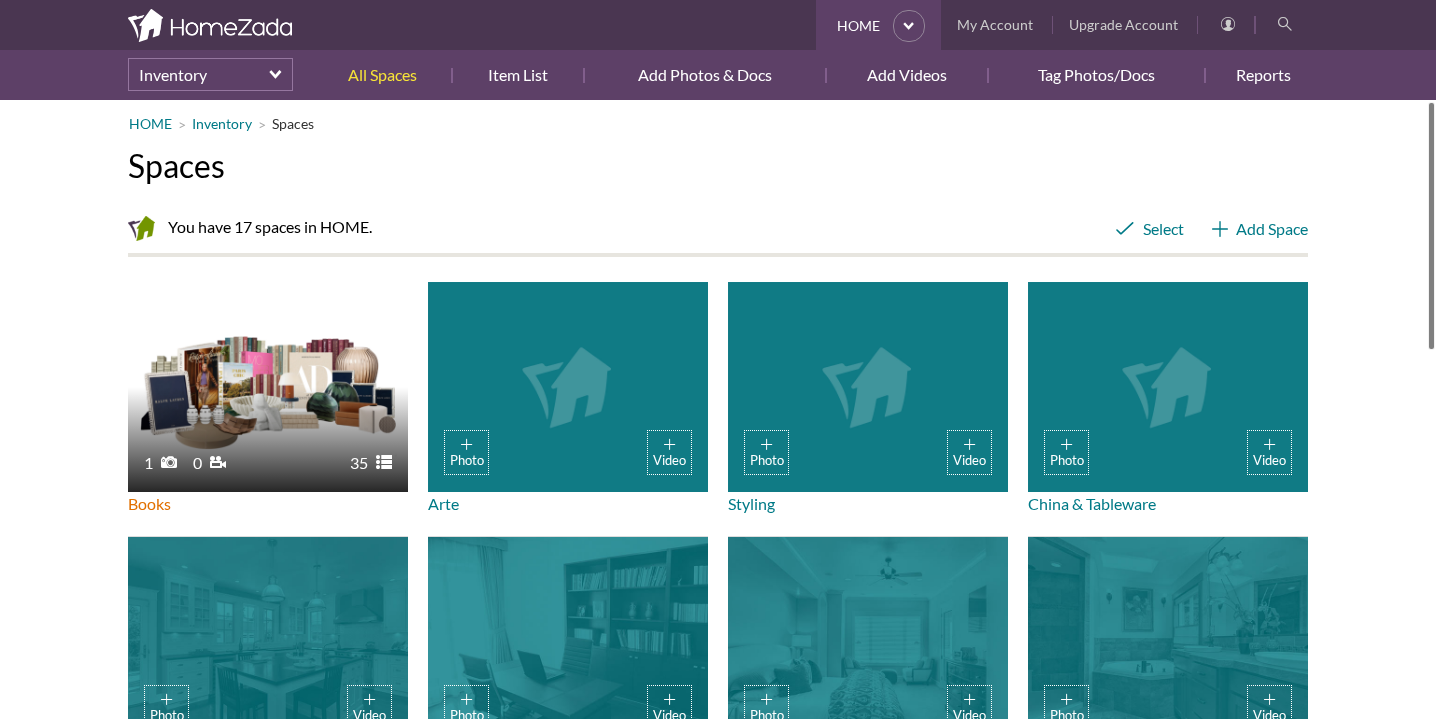 scroll, scrollTop: 0, scrollLeft: 0, axis: both 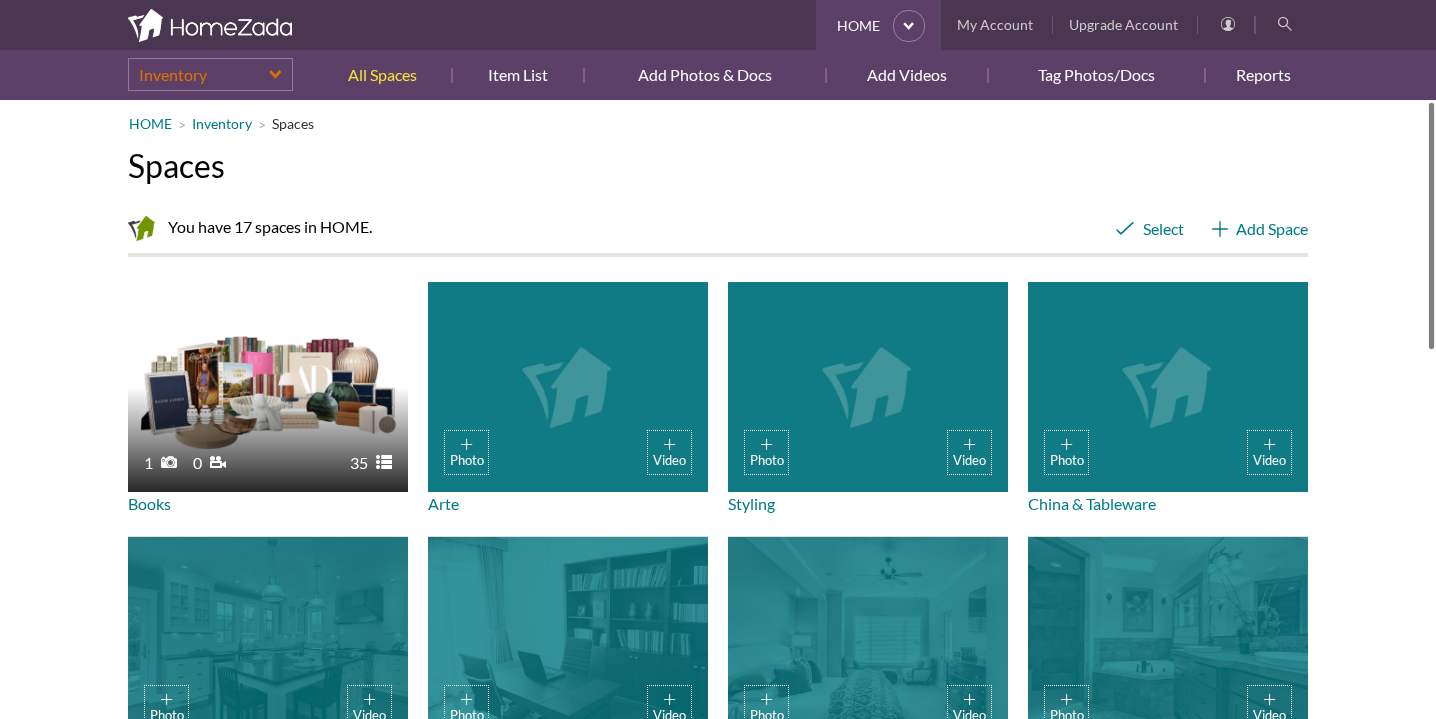 click on "Inventory" at bounding box center [210, 74] 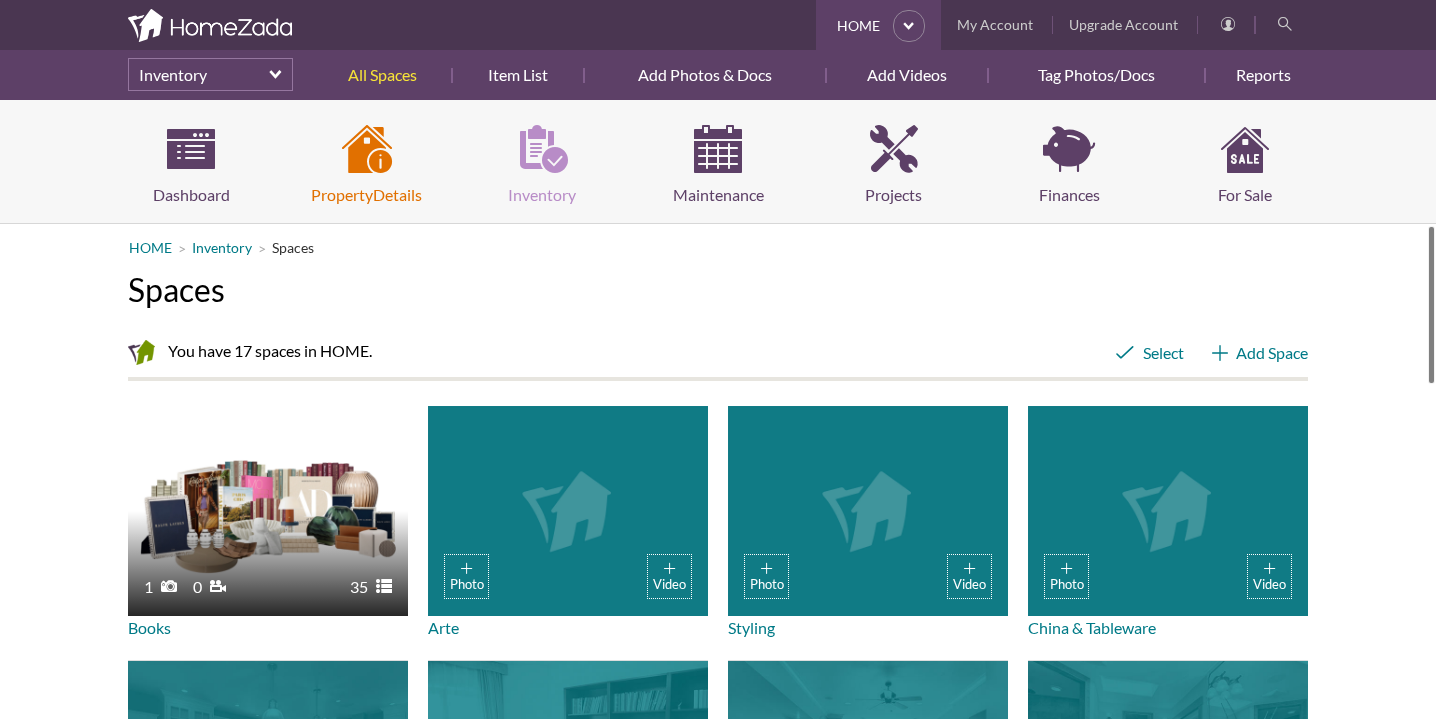 click on "Property  Details" at bounding box center (367, 166) 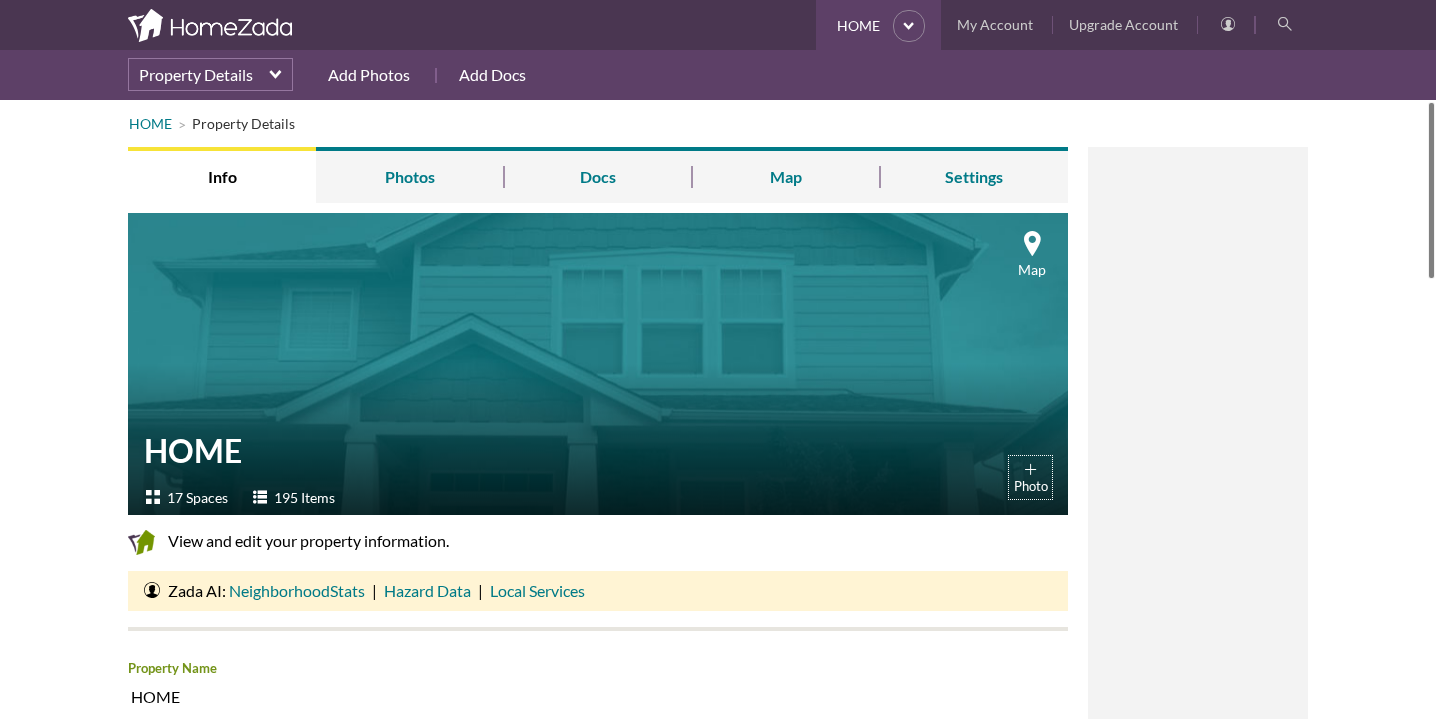 scroll, scrollTop: 0, scrollLeft: 0, axis: both 